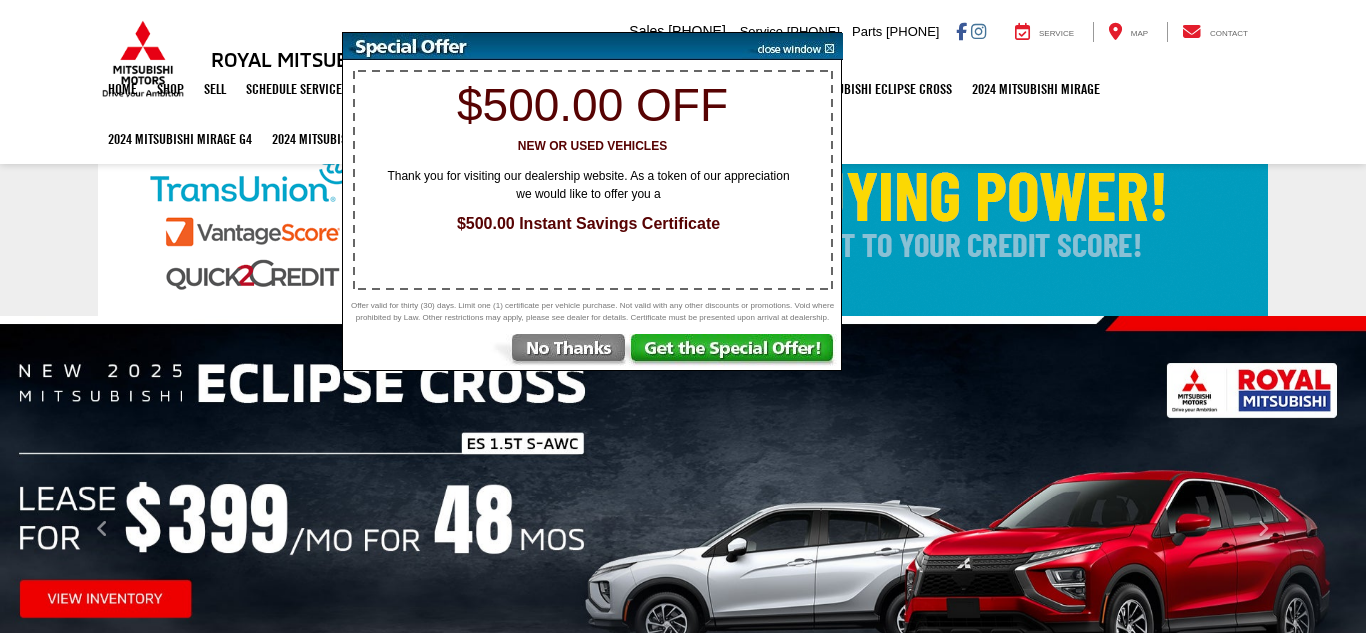 scroll, scrollTop: 929, scrollLeft: 0, axis: vertical 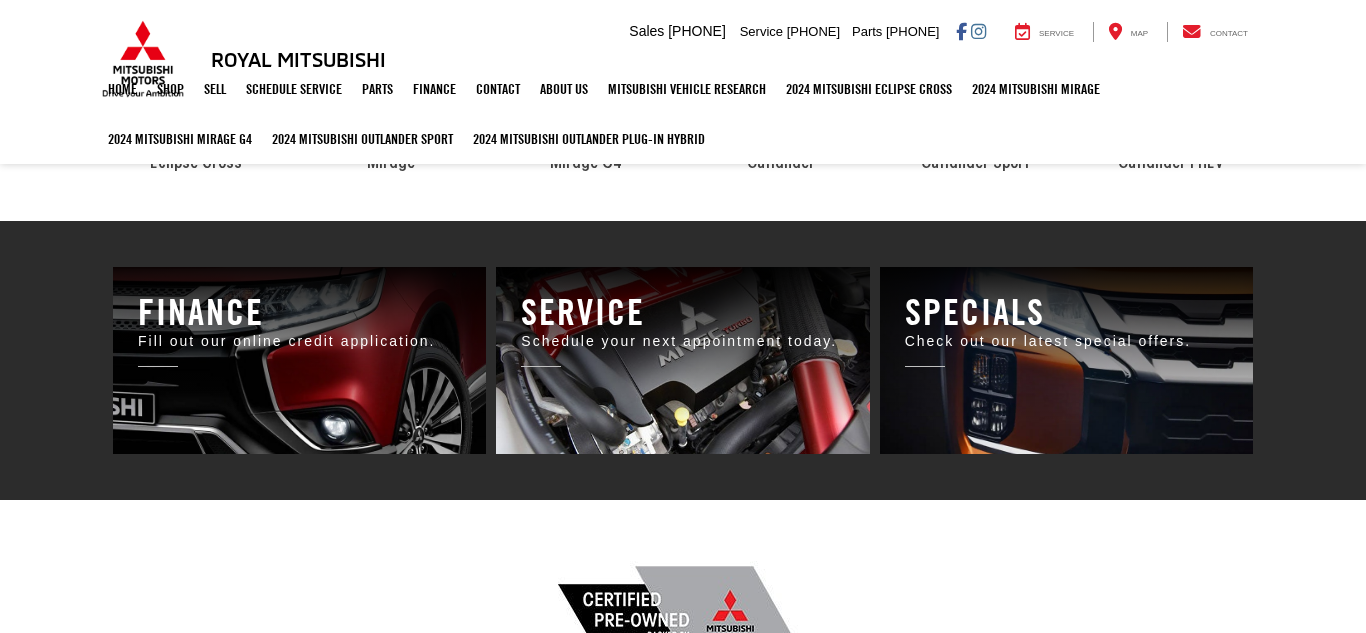 select on "Mitsubishi" 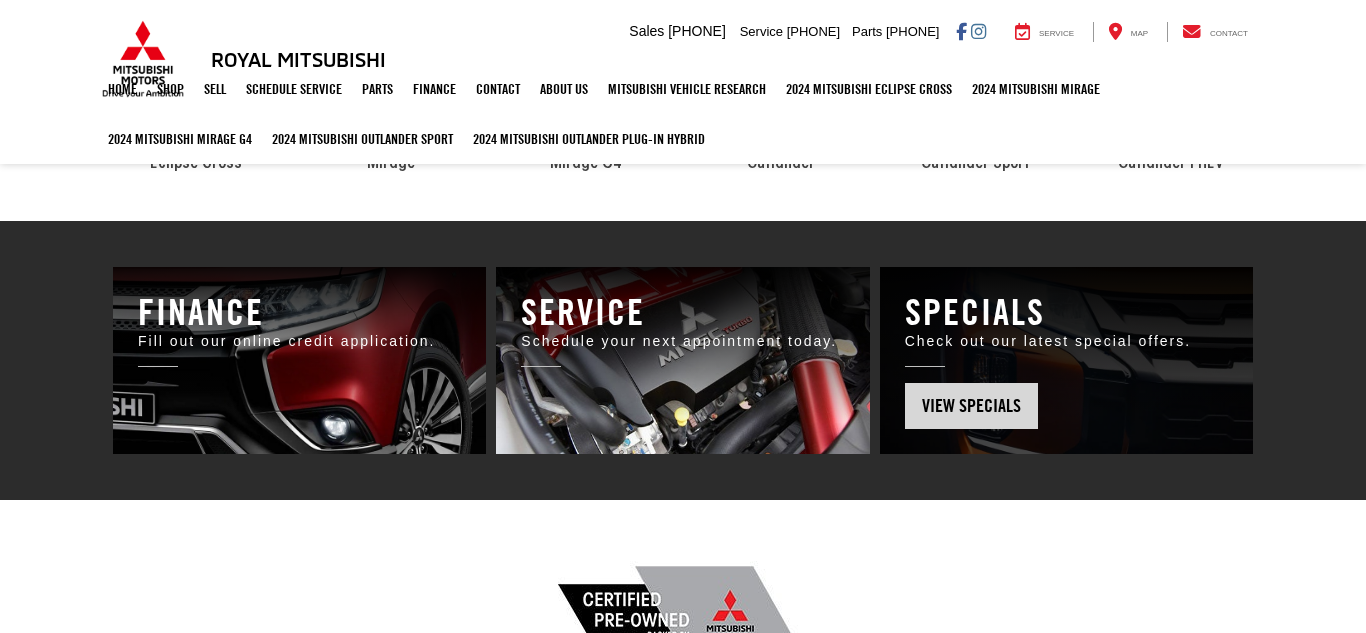 click on "View Specials" at bounding box center (1066, 397) 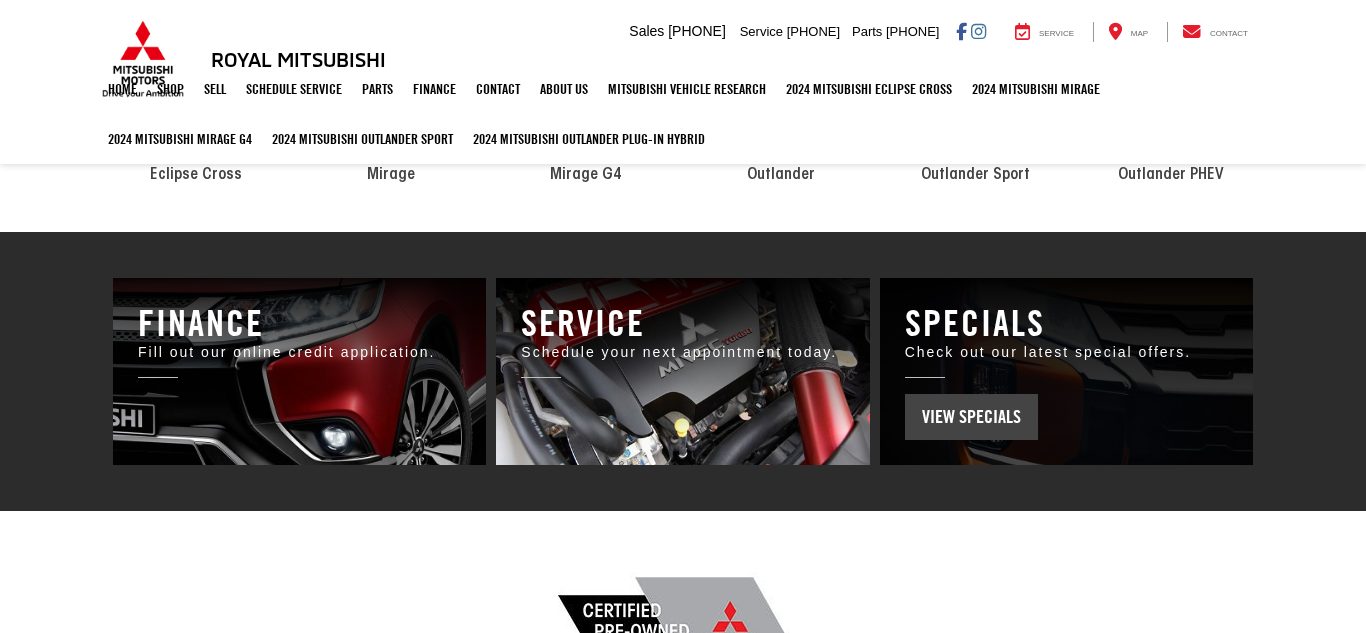 click on "View Specials" at bounding box center [971, 417] 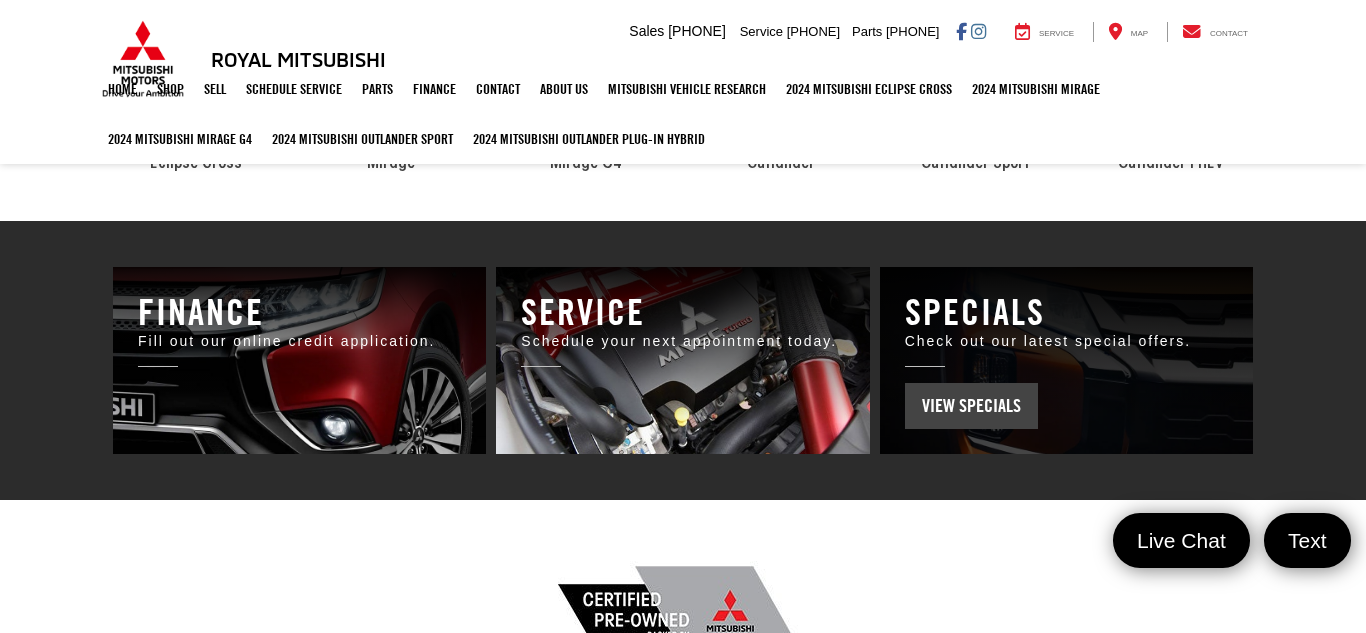 scroll, scrollTop: 0, scrollLeft: 0, axis: both 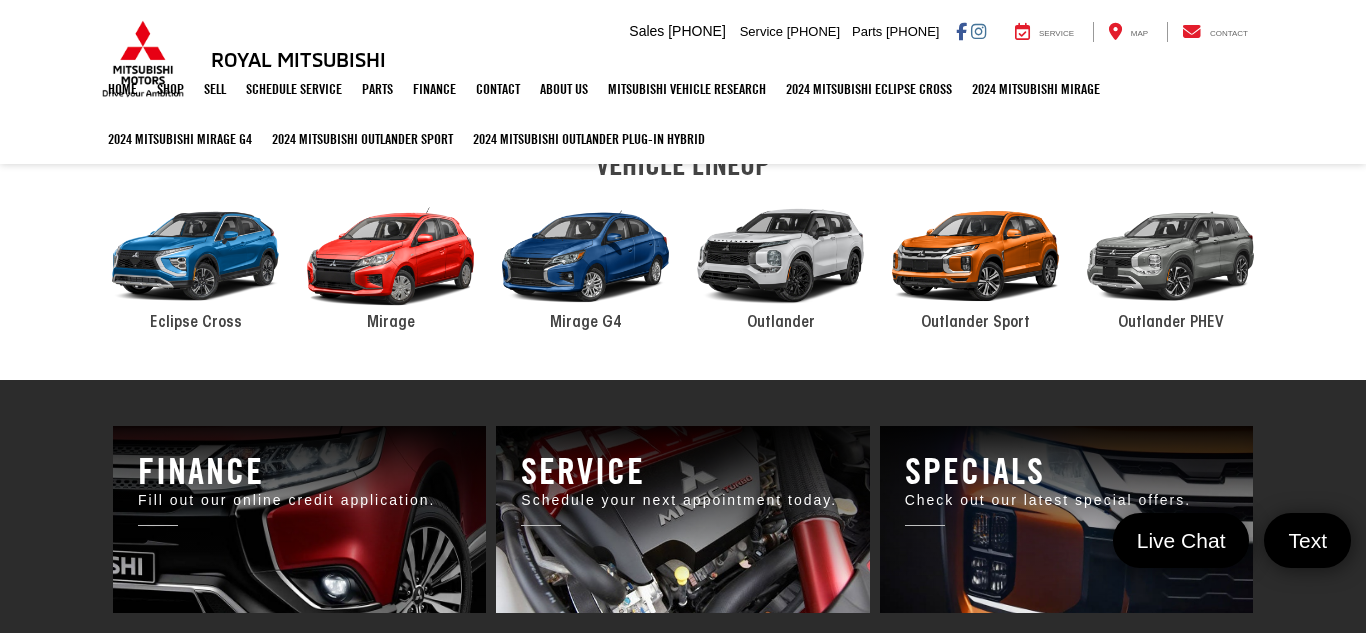 select on "Mitsubishi" 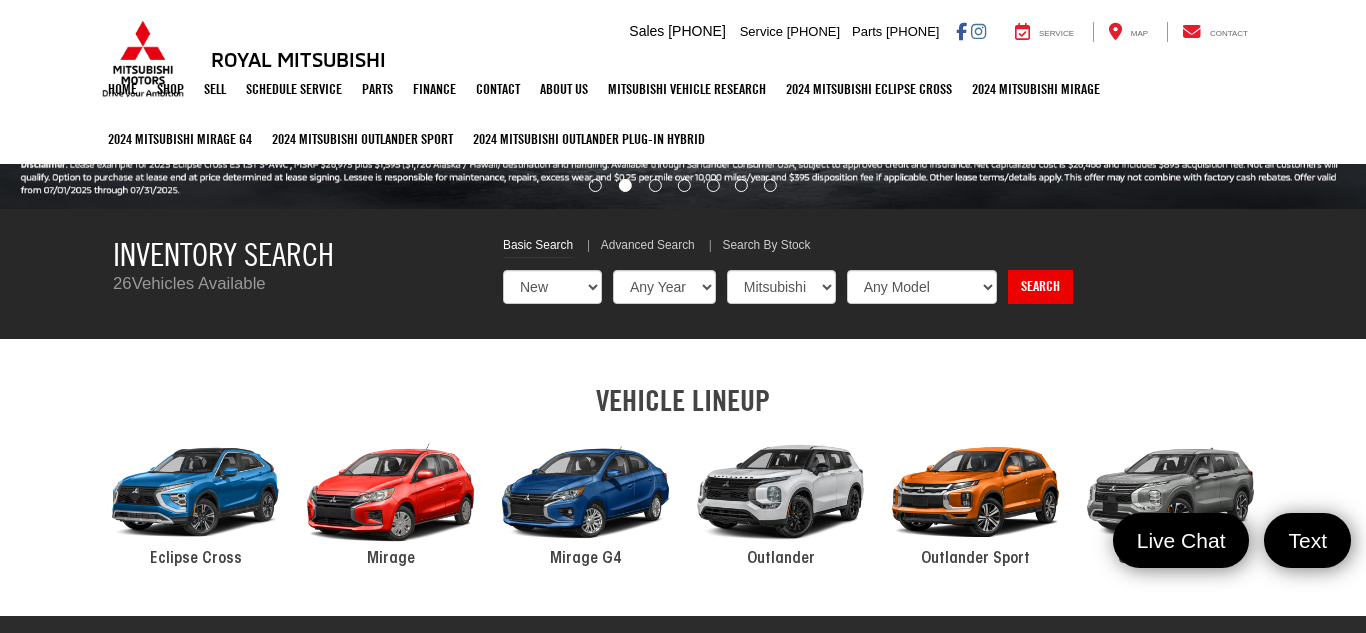 scroll, scrollTop: 524, scrollLeft: 0, axis: vertical 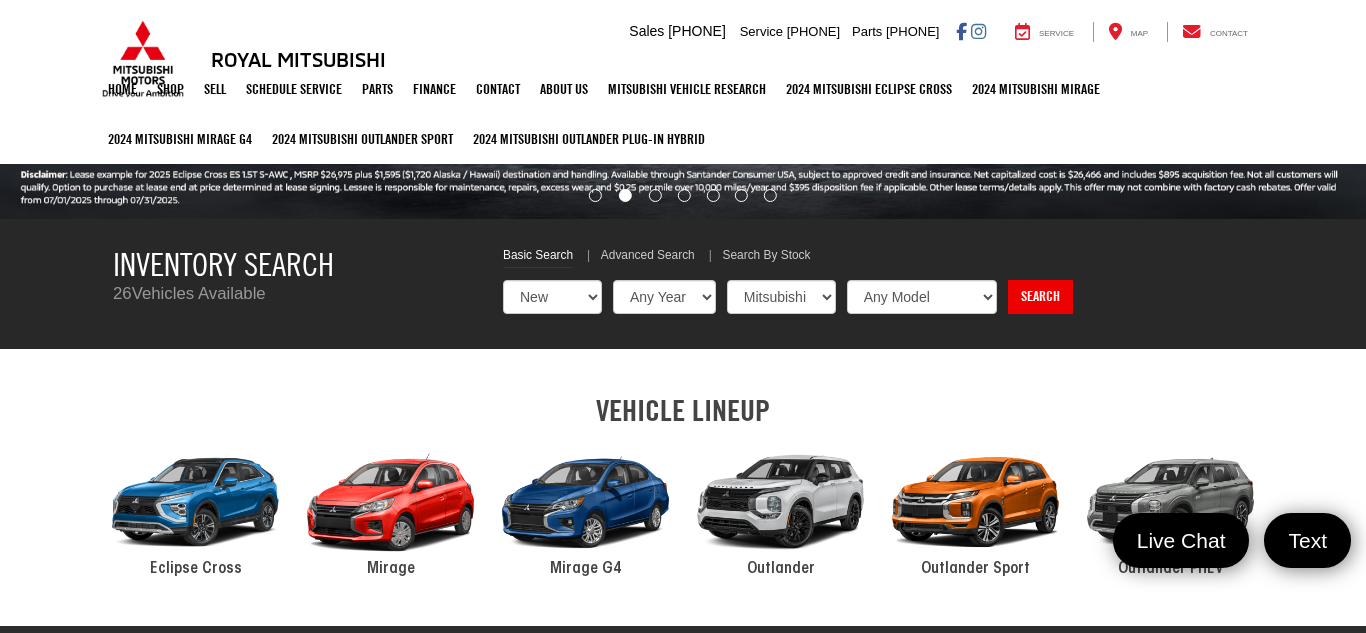 click at bounding box center (195, 503) 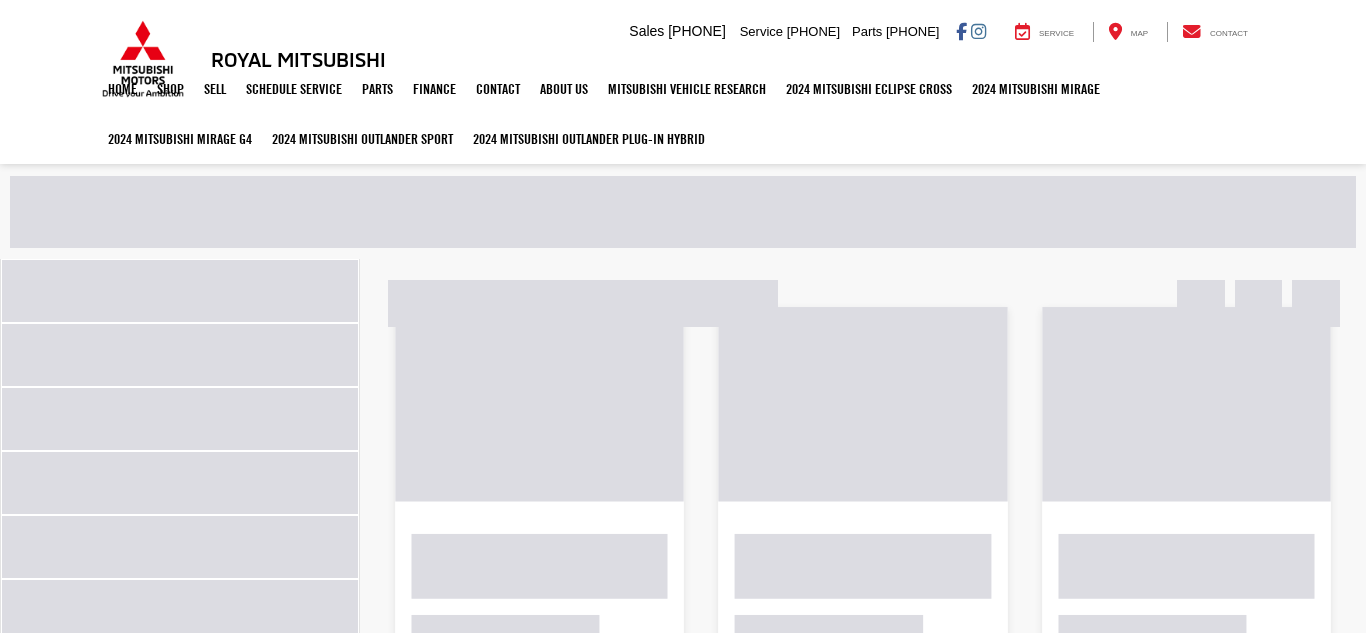 scroll, scrollTop: 0, scrollLeft: 0, axis: both 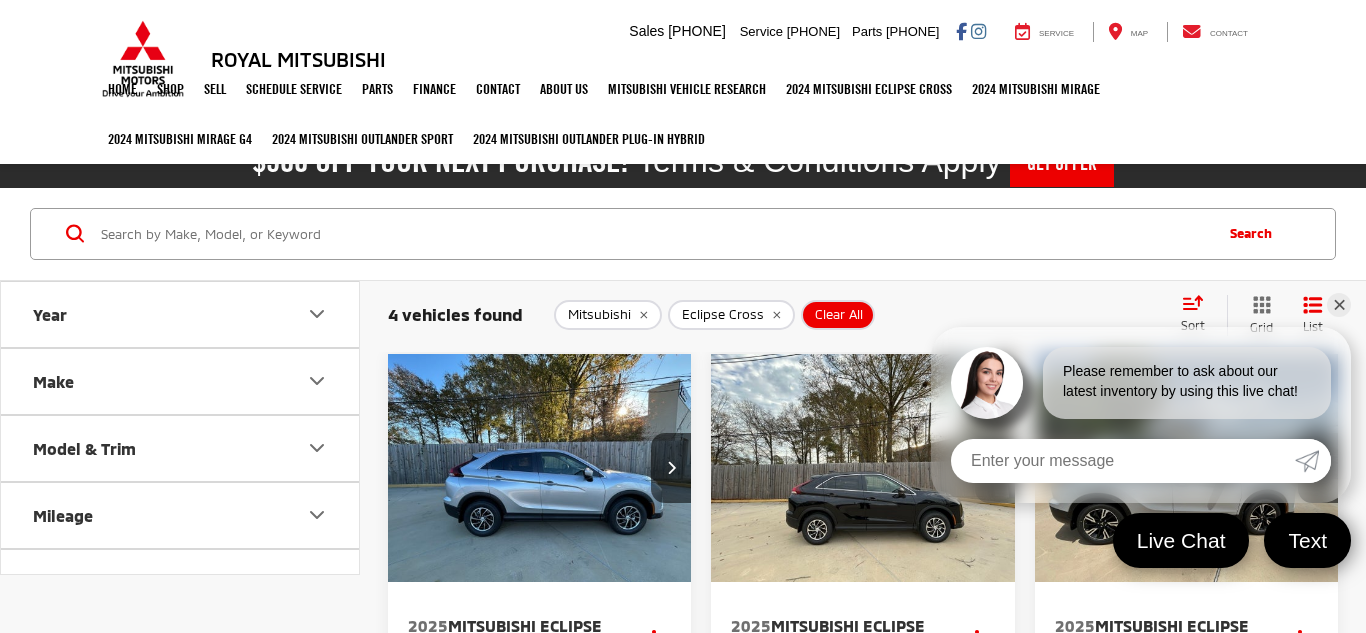click on "✕" at bounding box center (1339, 305) 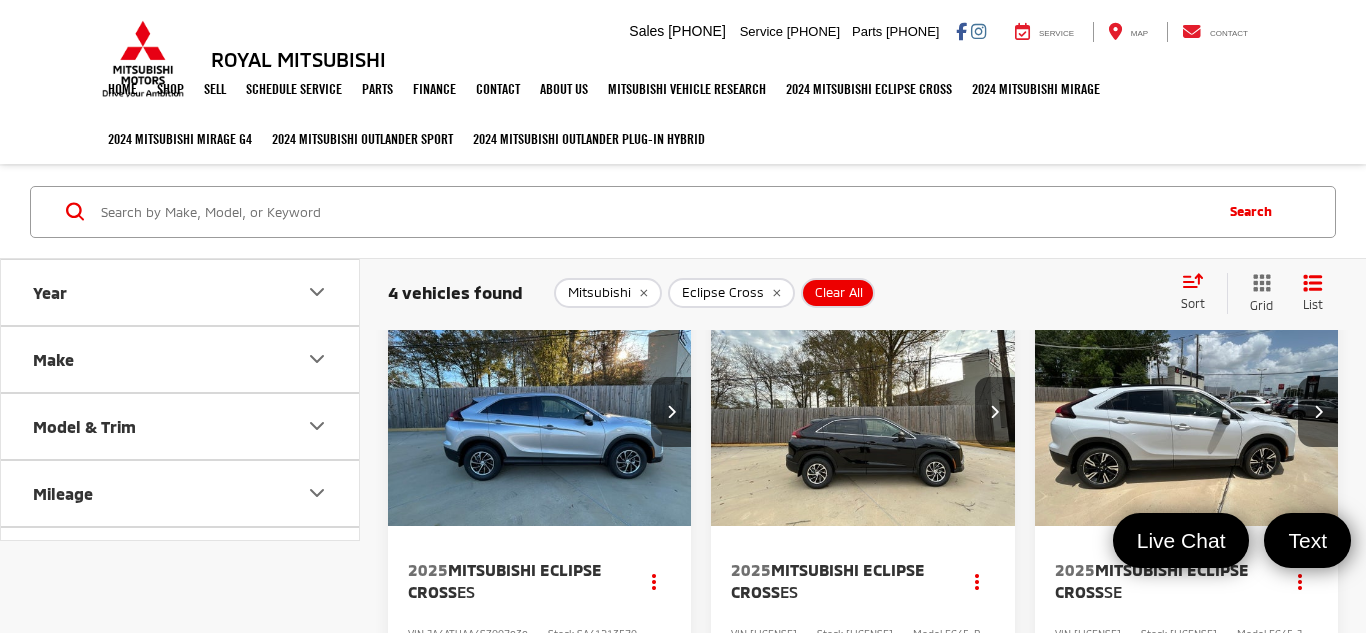 scroll, scrollTop: 0, scrollLeft: 0, axis: both 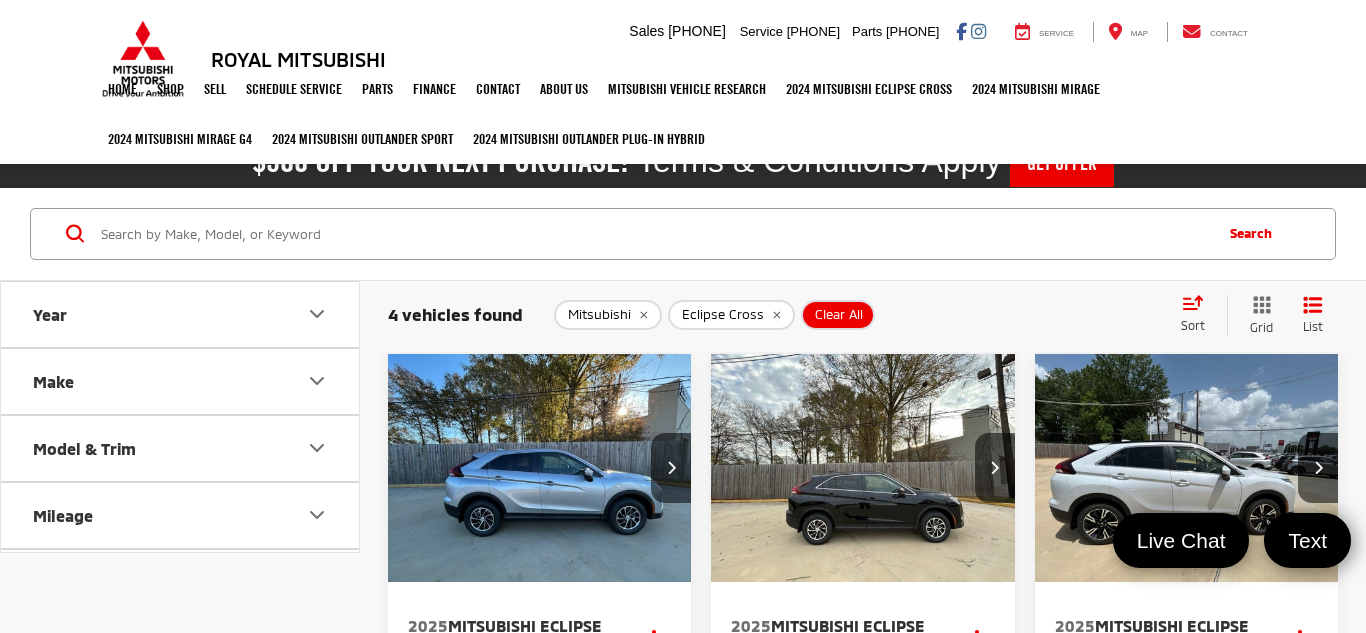 click at bounding box center [540, 469] 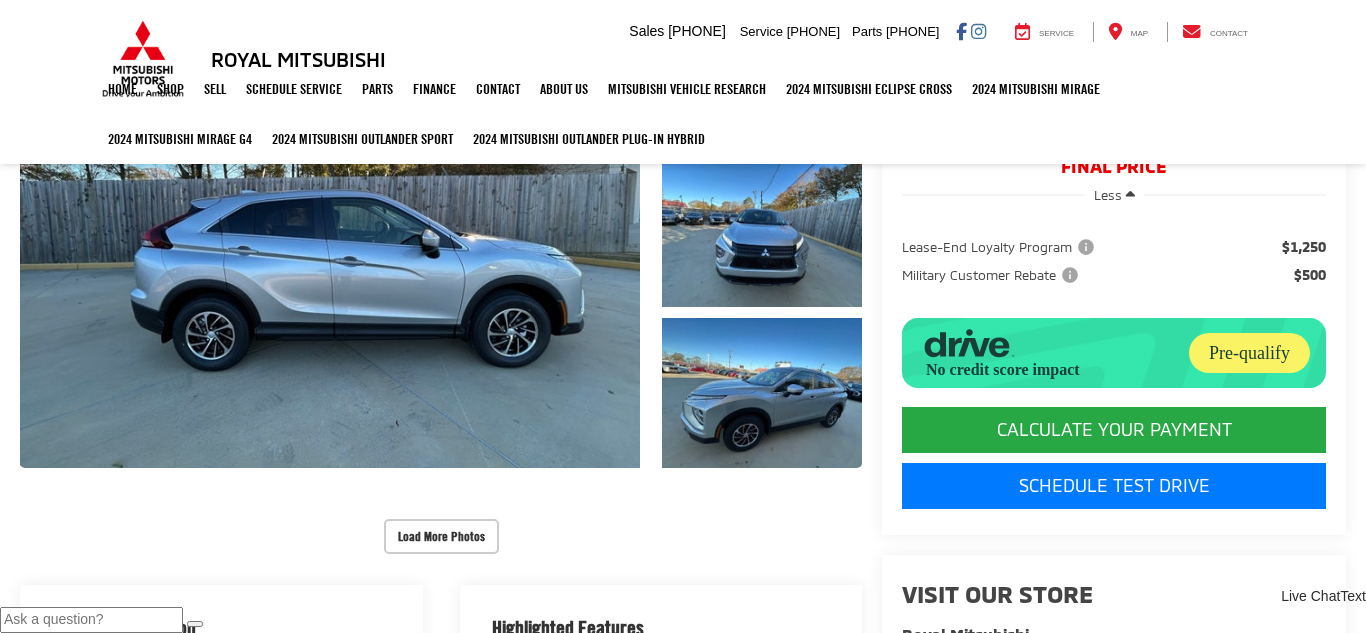 scroll, scrollTop: 584, scrollLeft: 0, axis: vertical 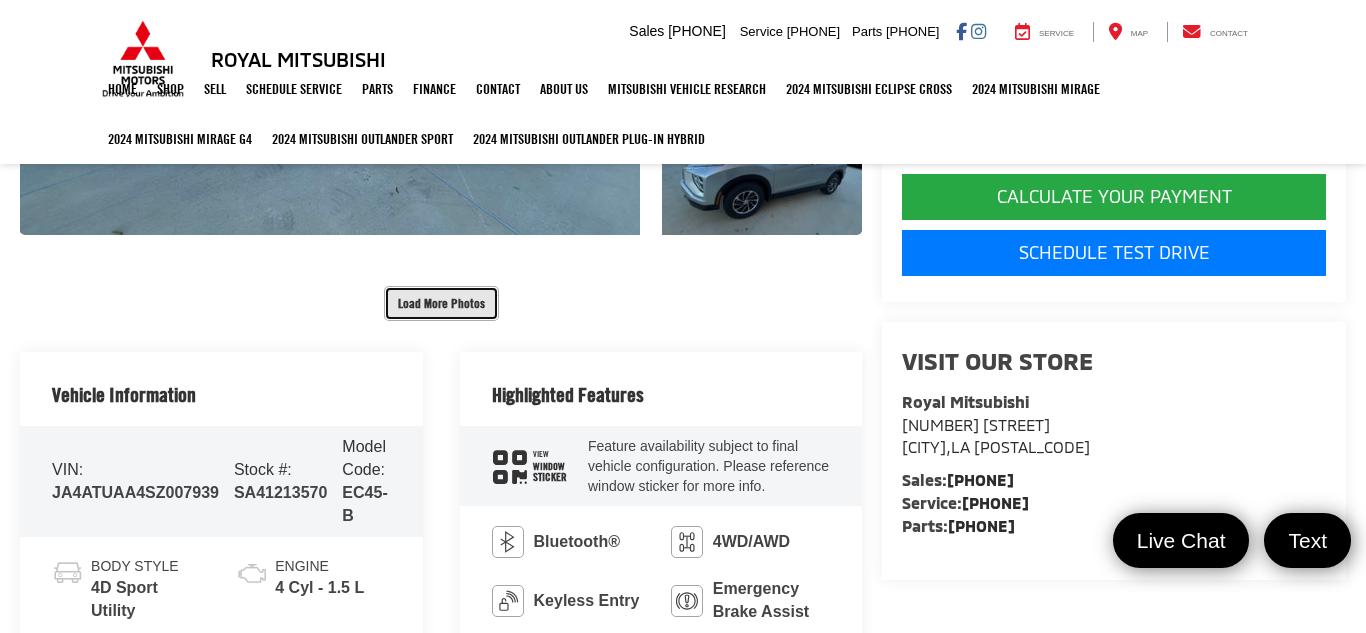 click on "Load More Photos" at bounding box center (441, 303) 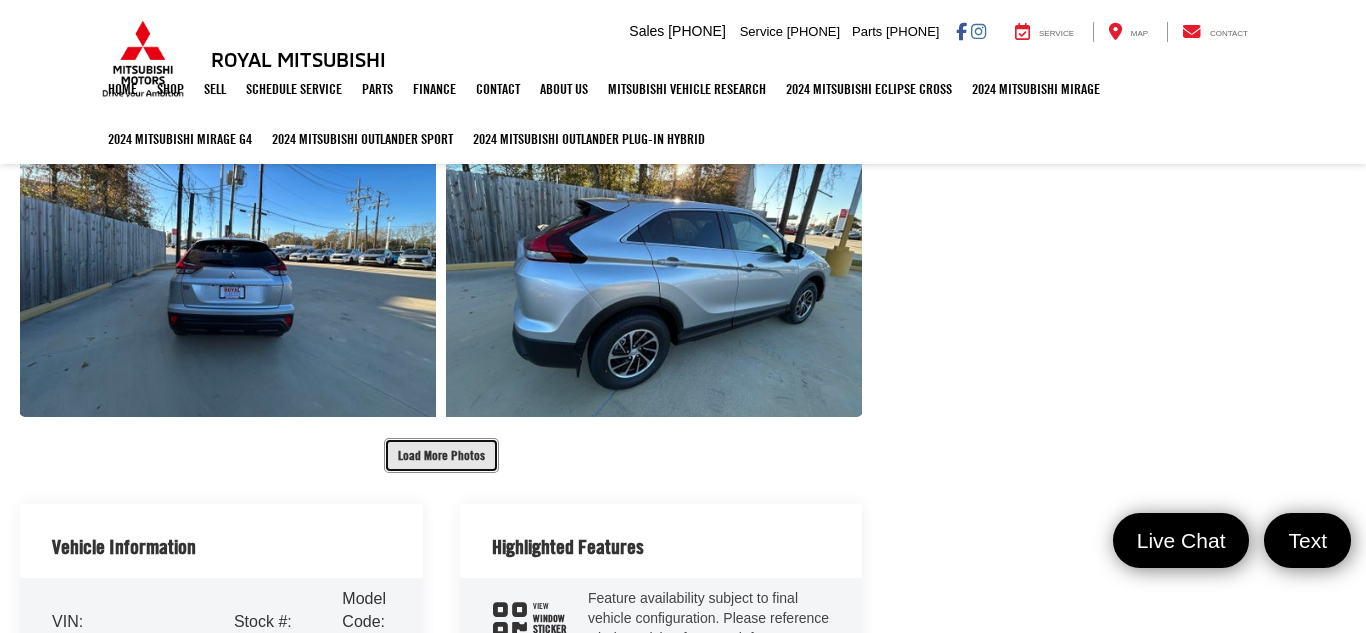scroll, scrollTop: 1092, scrollLeft: 0, axis: vertical 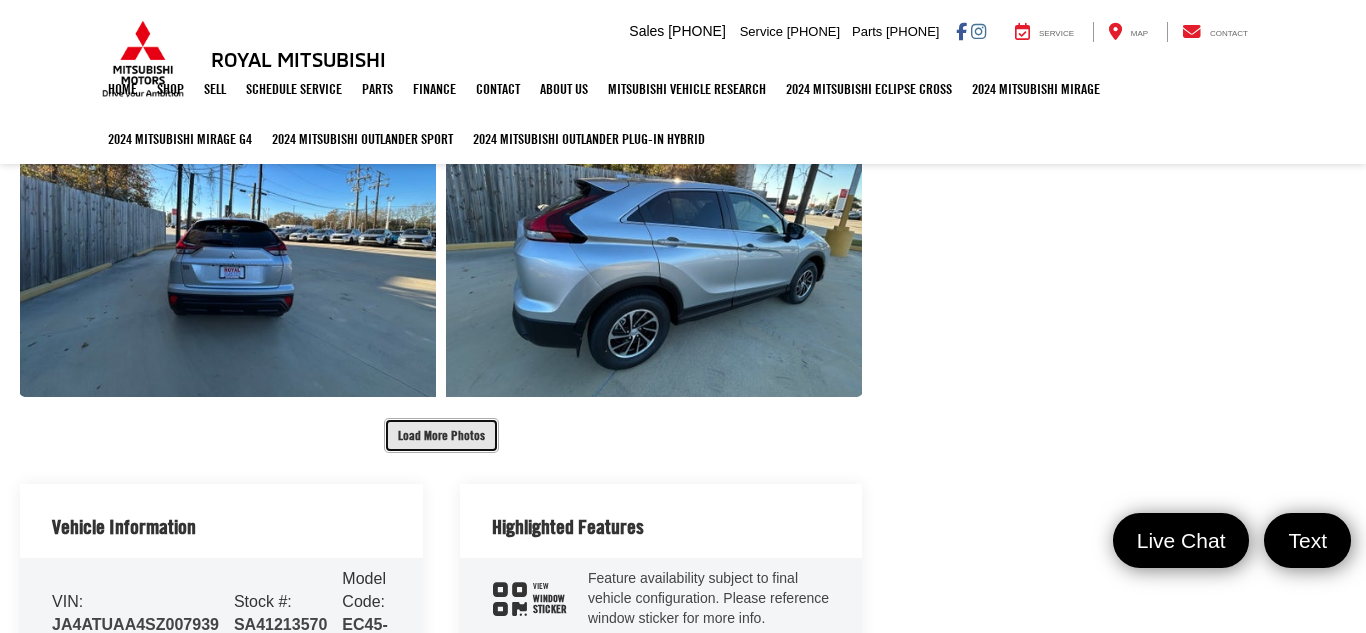 click on "Load More Photos" at bounding box center (441, 435) 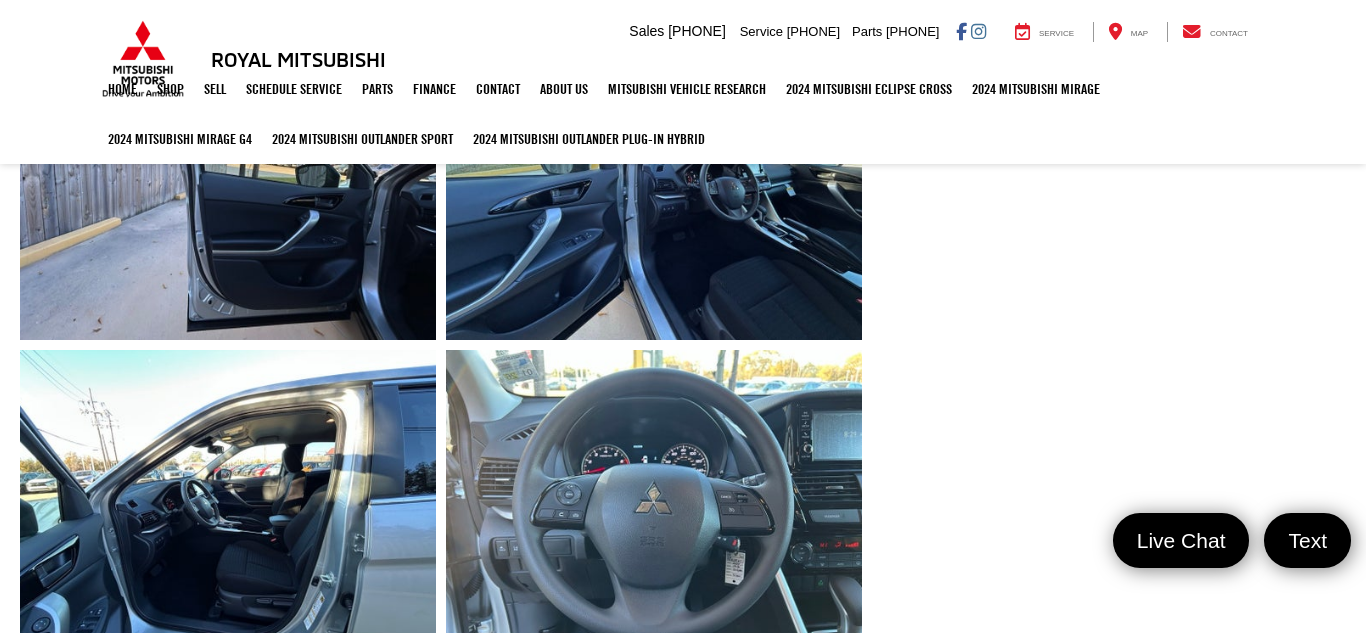 scroll, scrollTop: 1478, scrollLeft: 0, axis: vertical 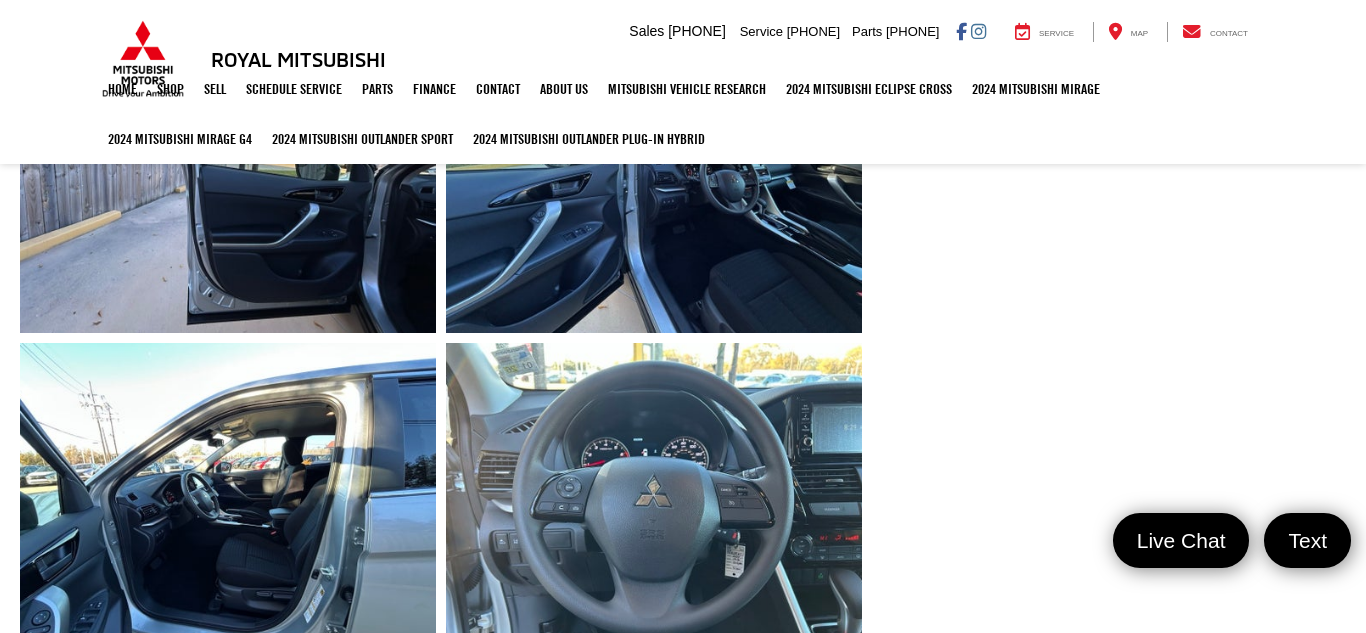 type 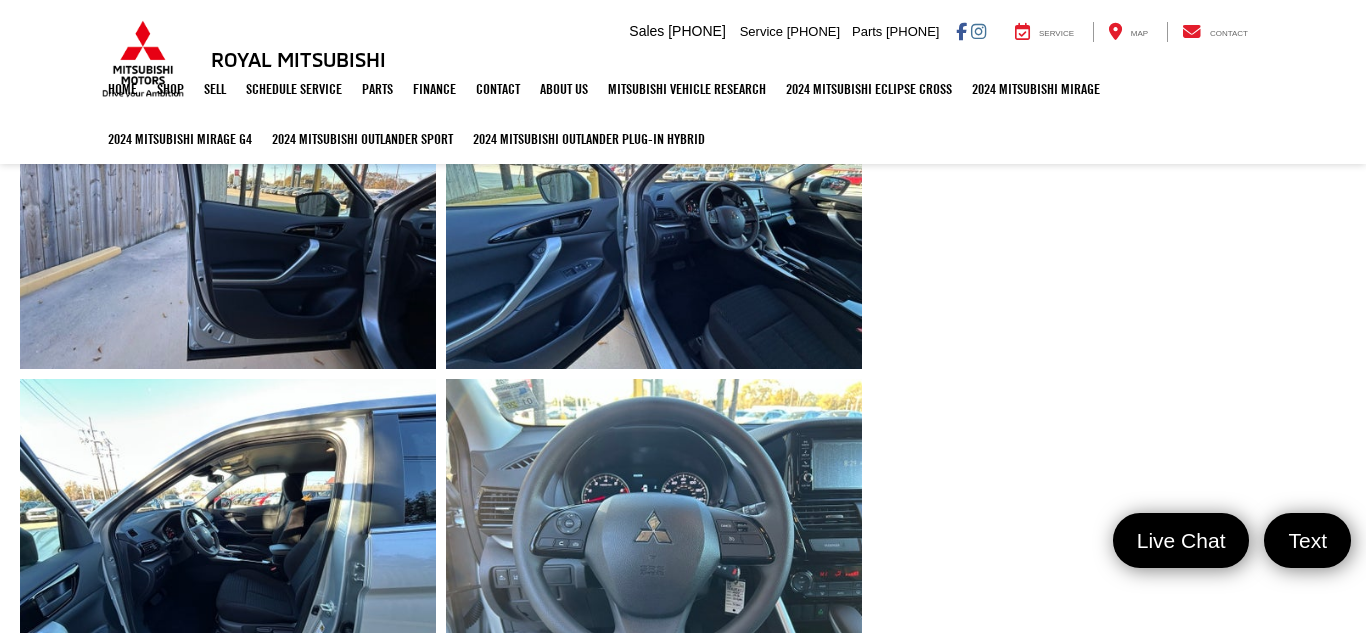 scroll, scrollTop: 1438, scrollLeft: 0, axis: vertical 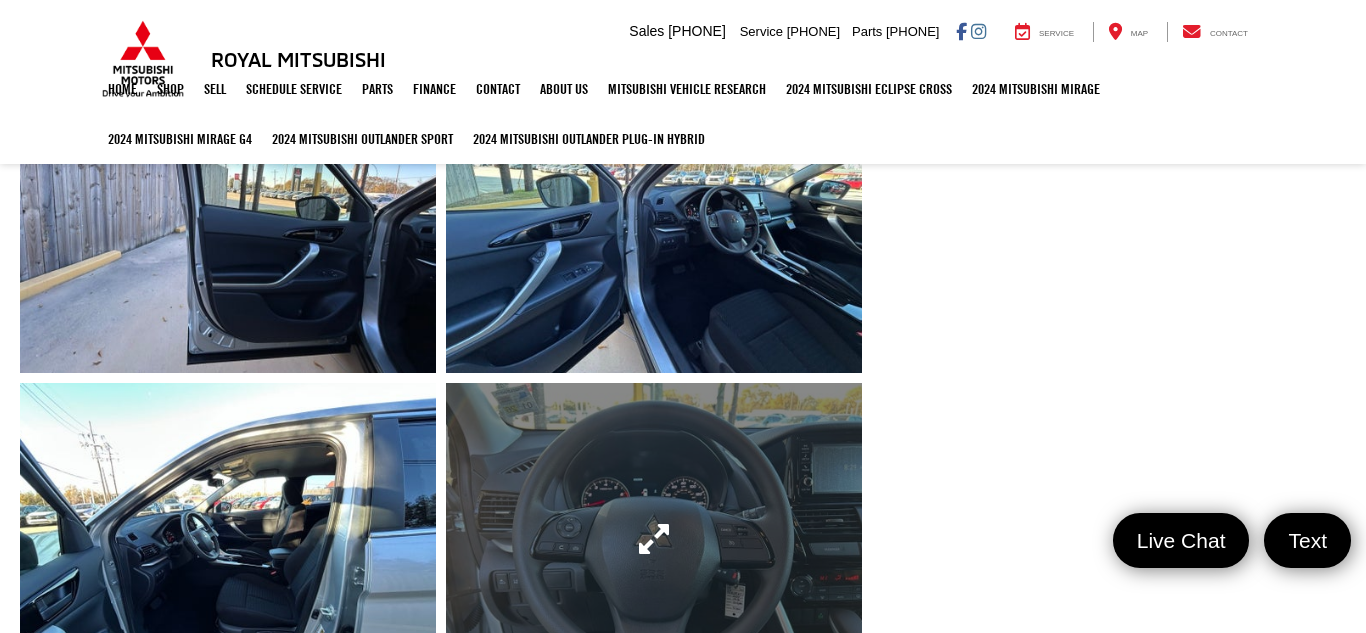 click at bounding box center (654, 539) 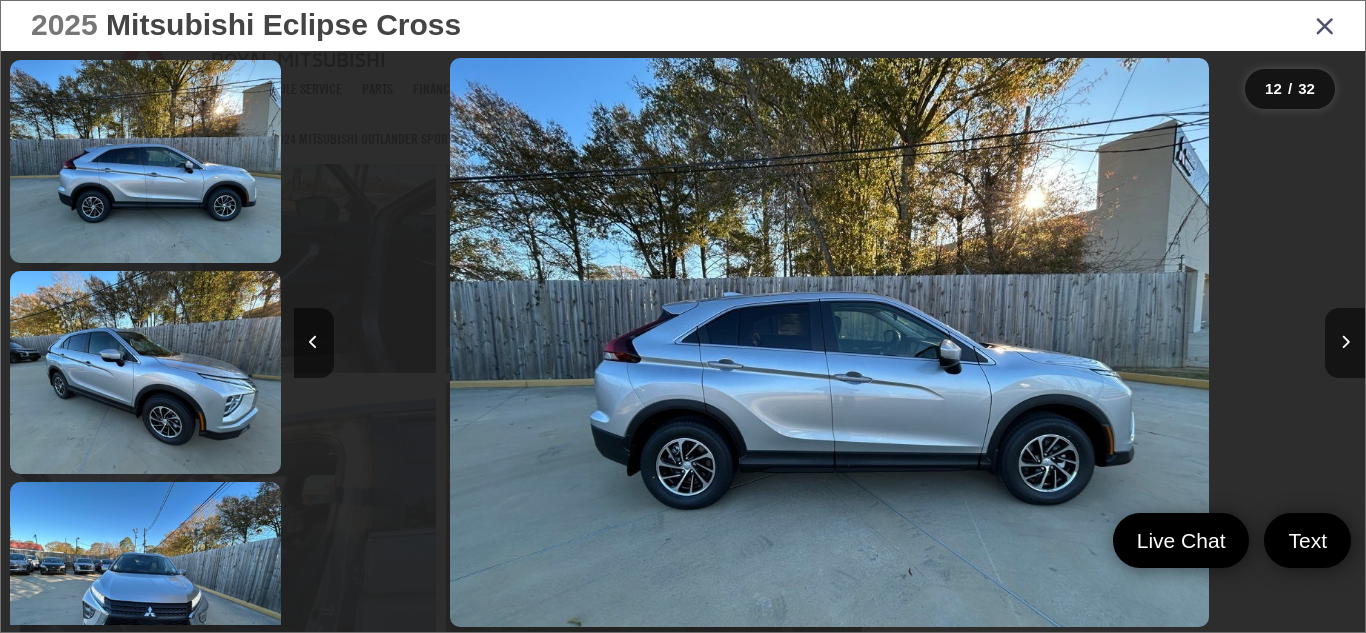 scroll, scrollTop: 2205, scrollLeft: 0, axis: vertical 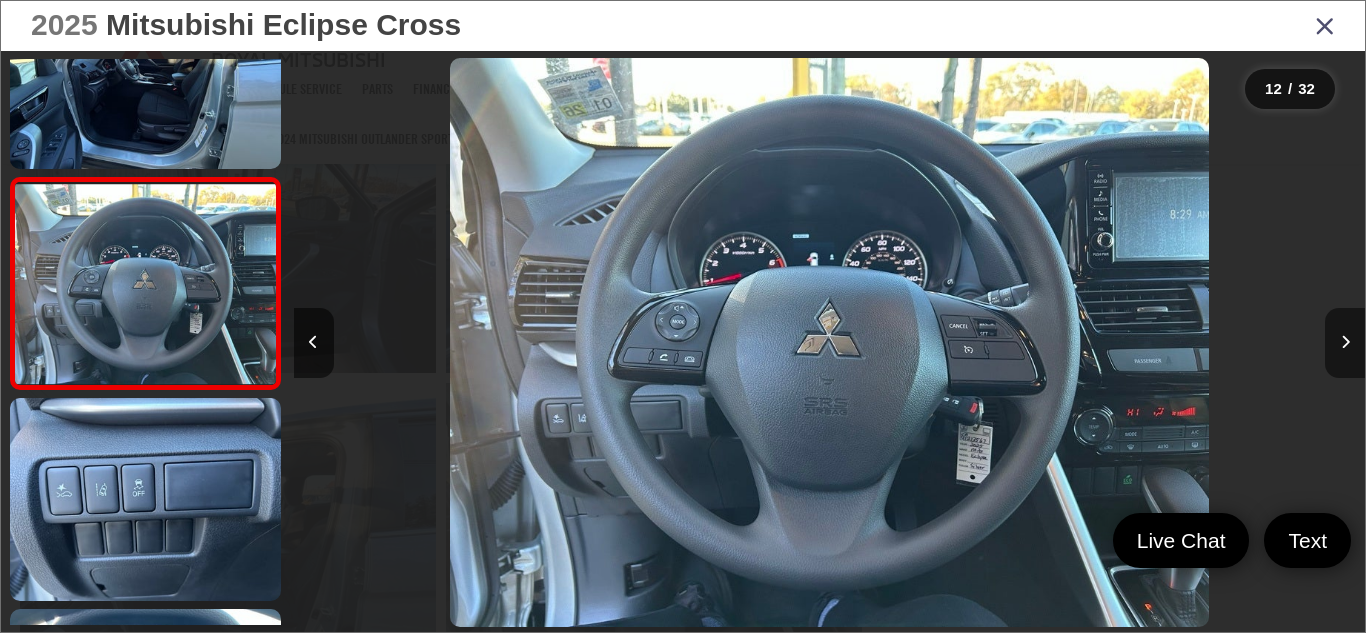click at bounding box center [1345, 342] 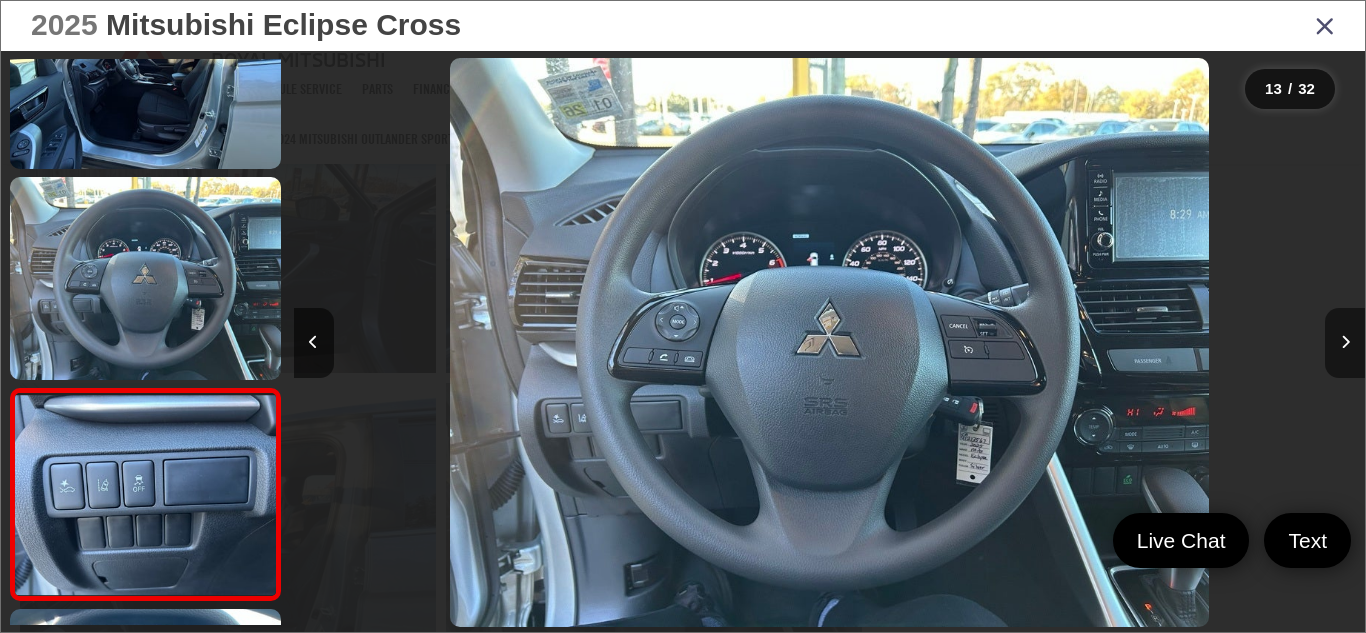scroll, scrollTop: 0, scrollLeft: 12721, axis: horizontal 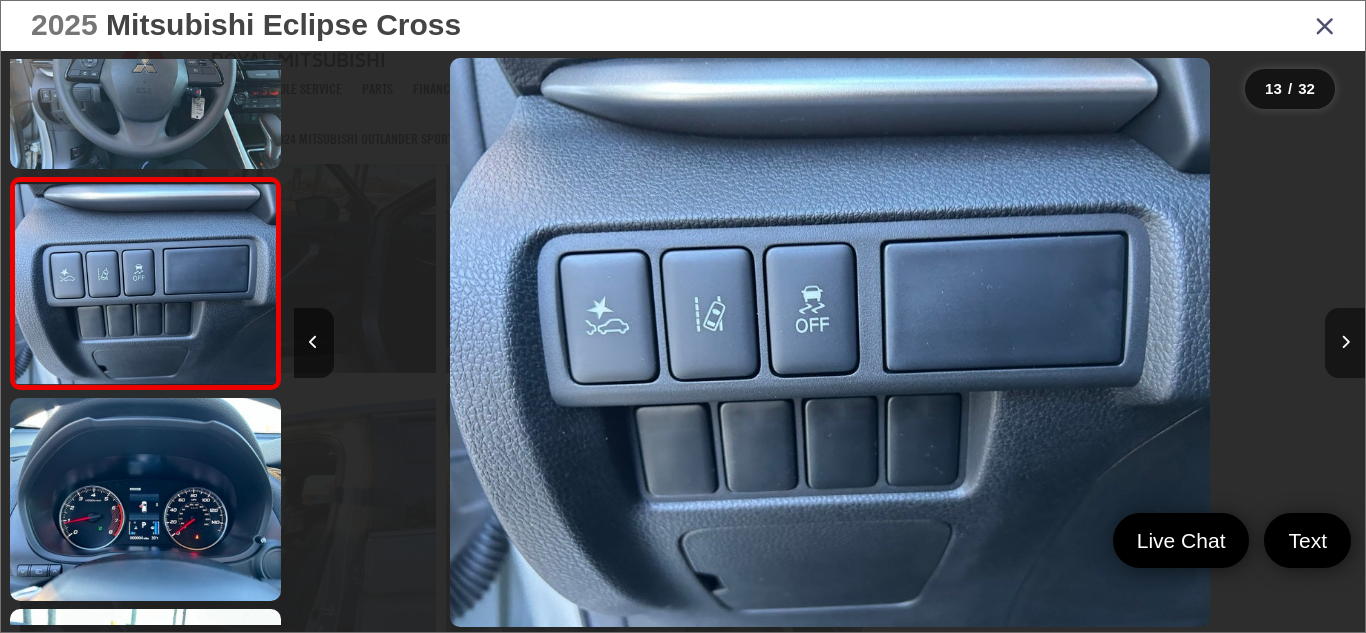 click at bounding box center (1345, 342) 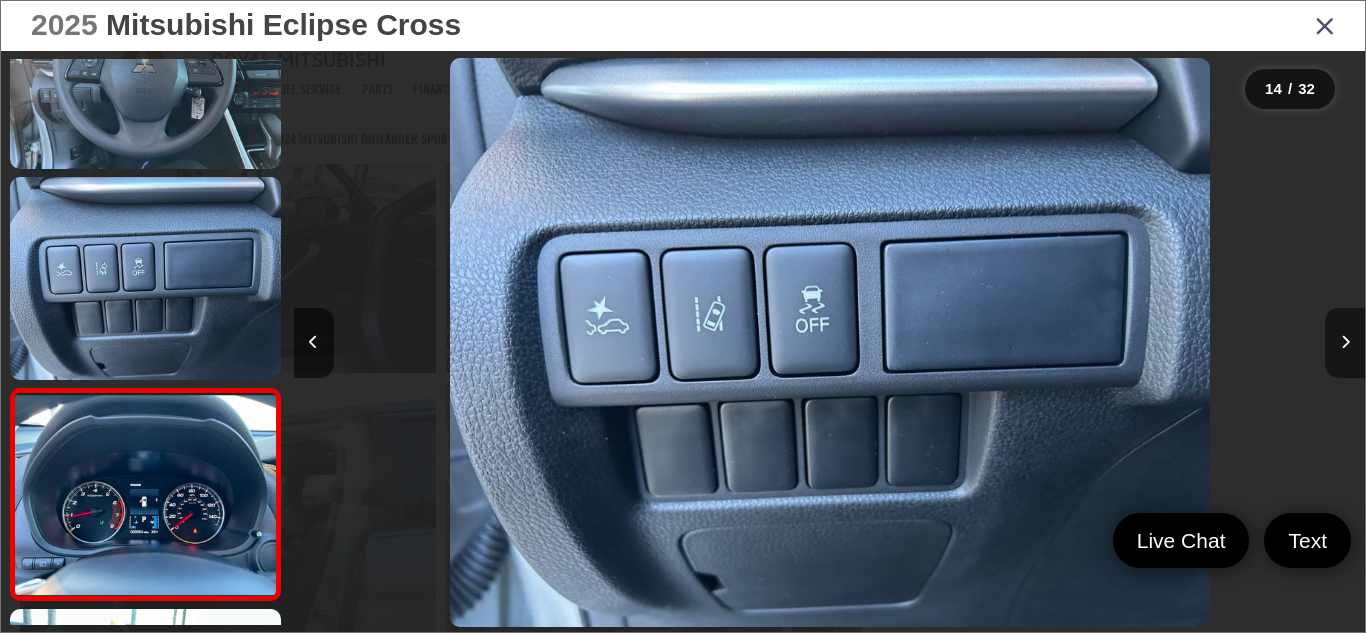 scroll, scrollTop: 0, scrollLeft: 13793, axis: horizontal 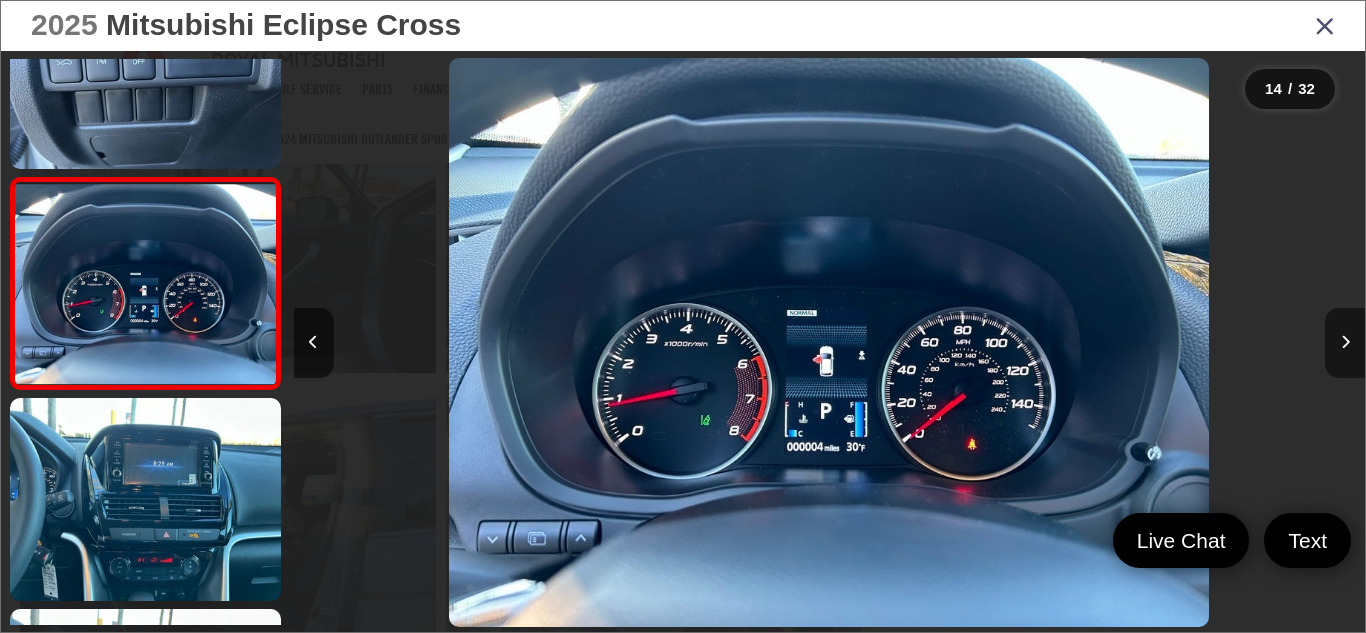 click at bounding box center (1345, 342) 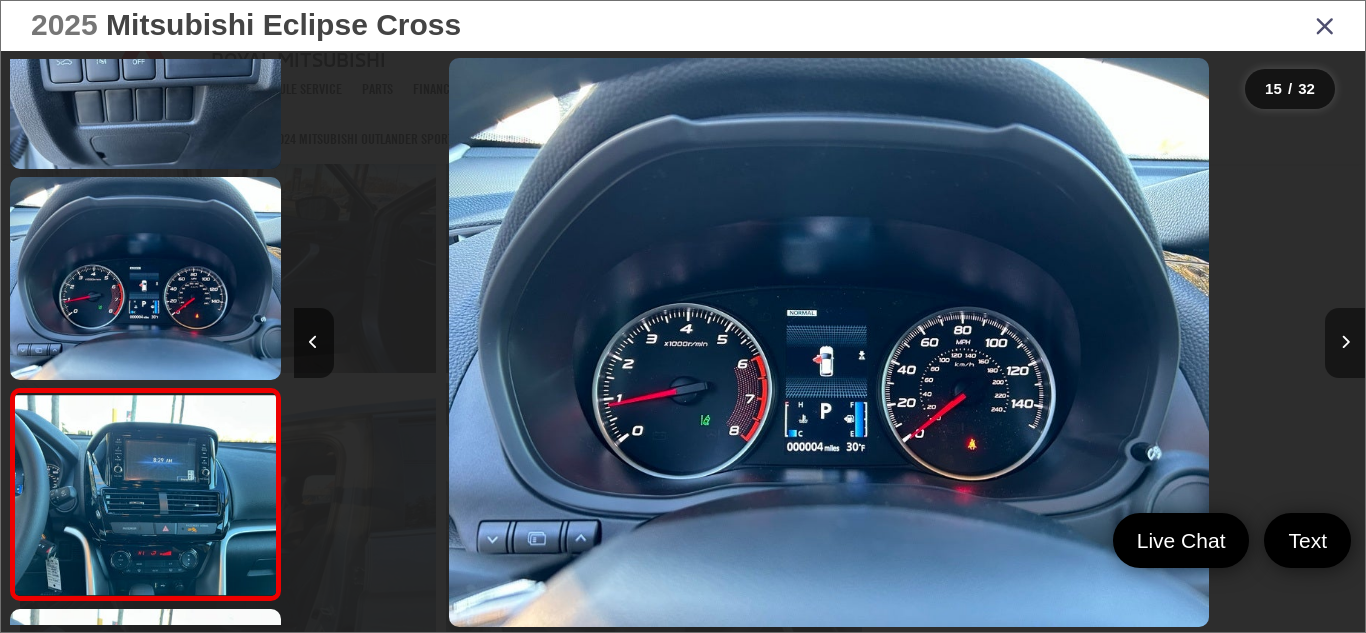 scroll, scrollTop: 0, scrollLeft: 14811, axis: horizontal 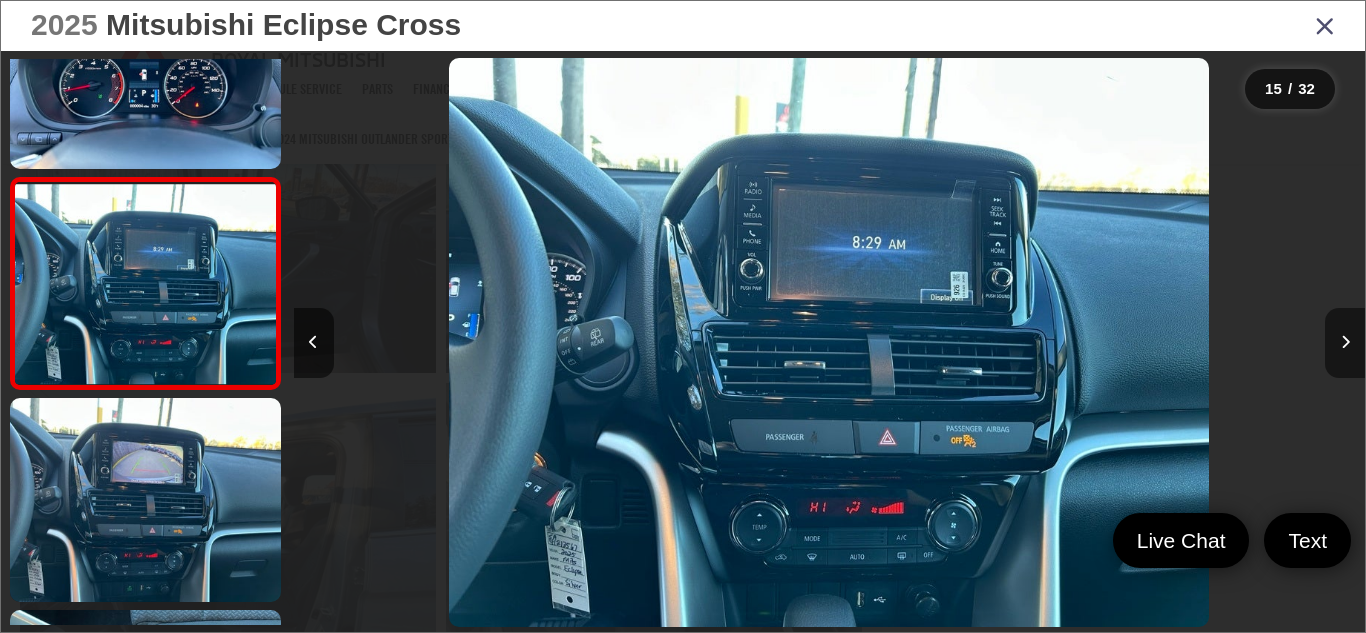 click at bounding box center (1345, 342) 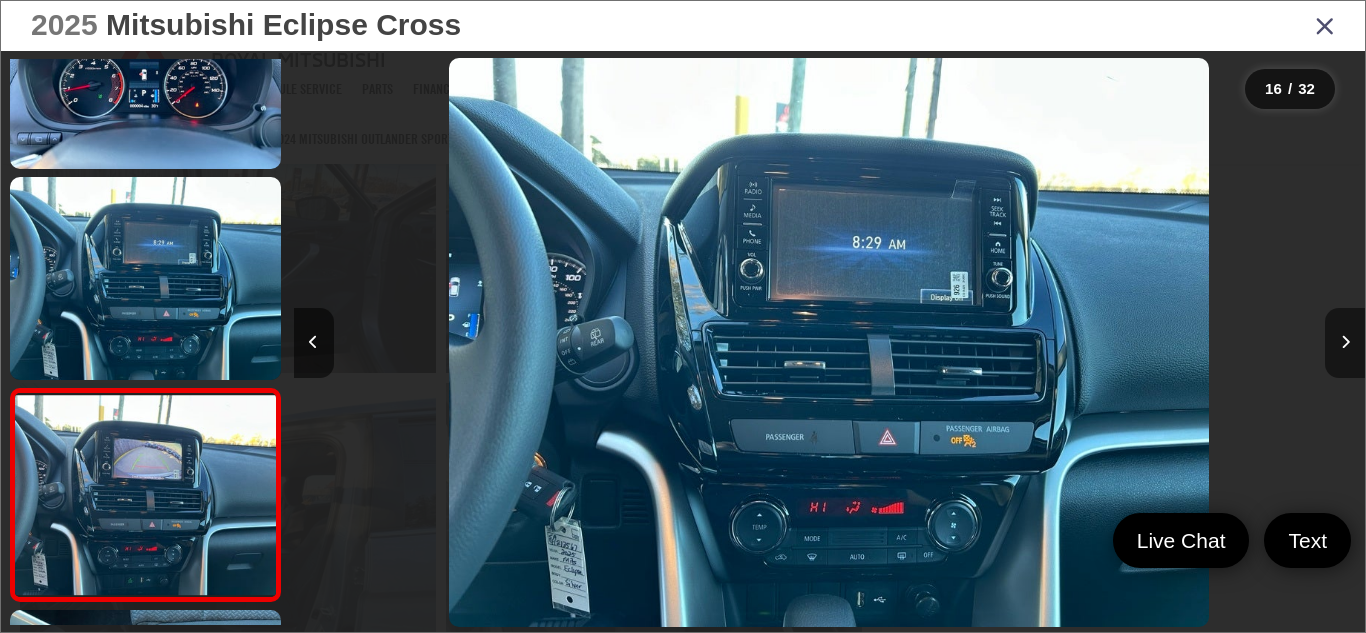scroll, scrollTop: 0, scrollLeft: 15882, axis: horizontal 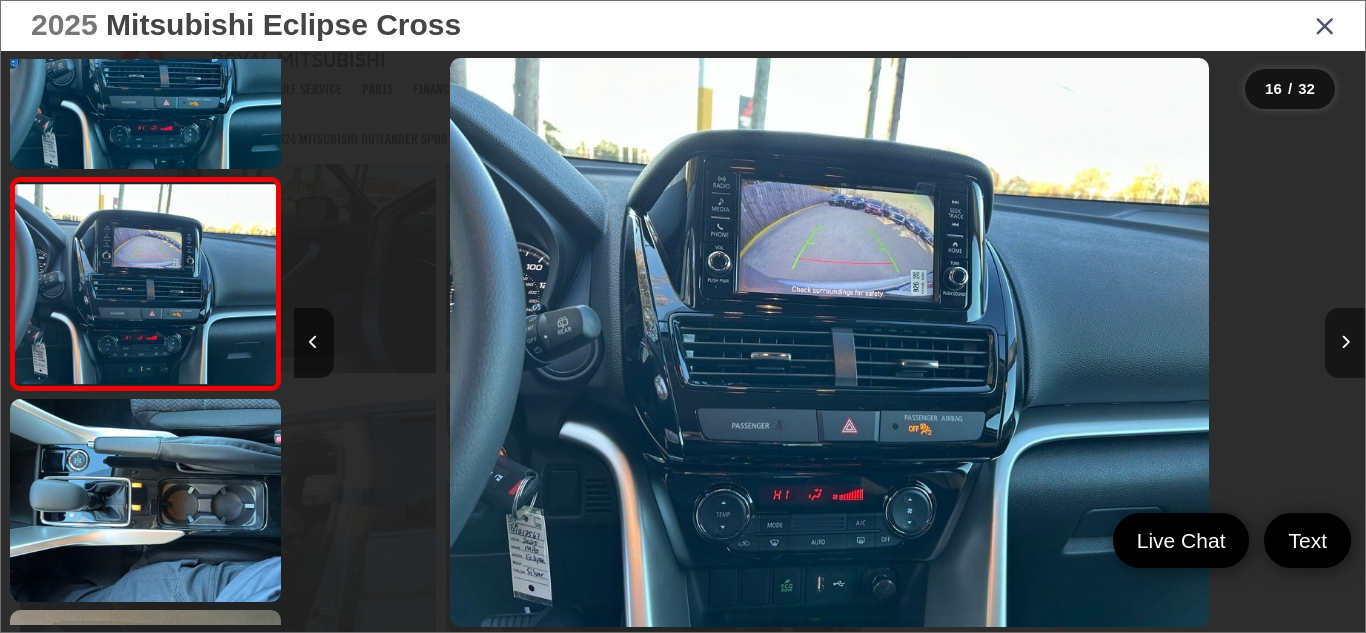 click at bounding box center (1345, 342) 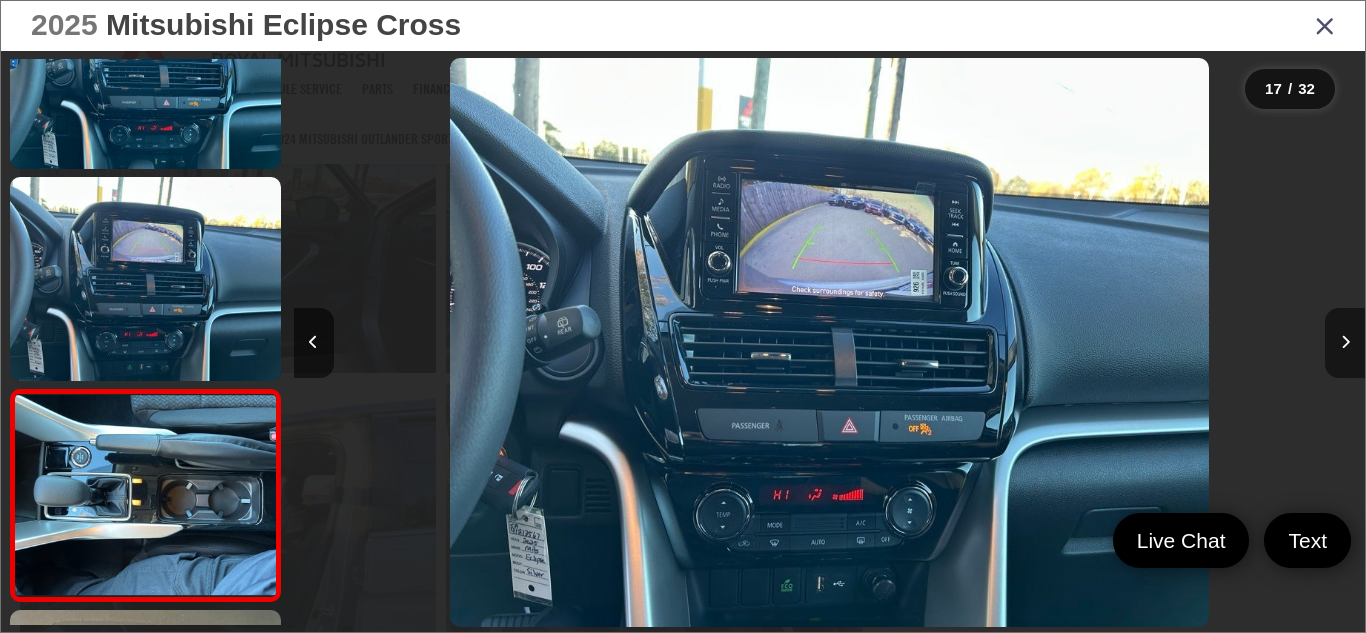 scroll, scrollTop: 0, scrollLeft: 16773, axis: horizontal 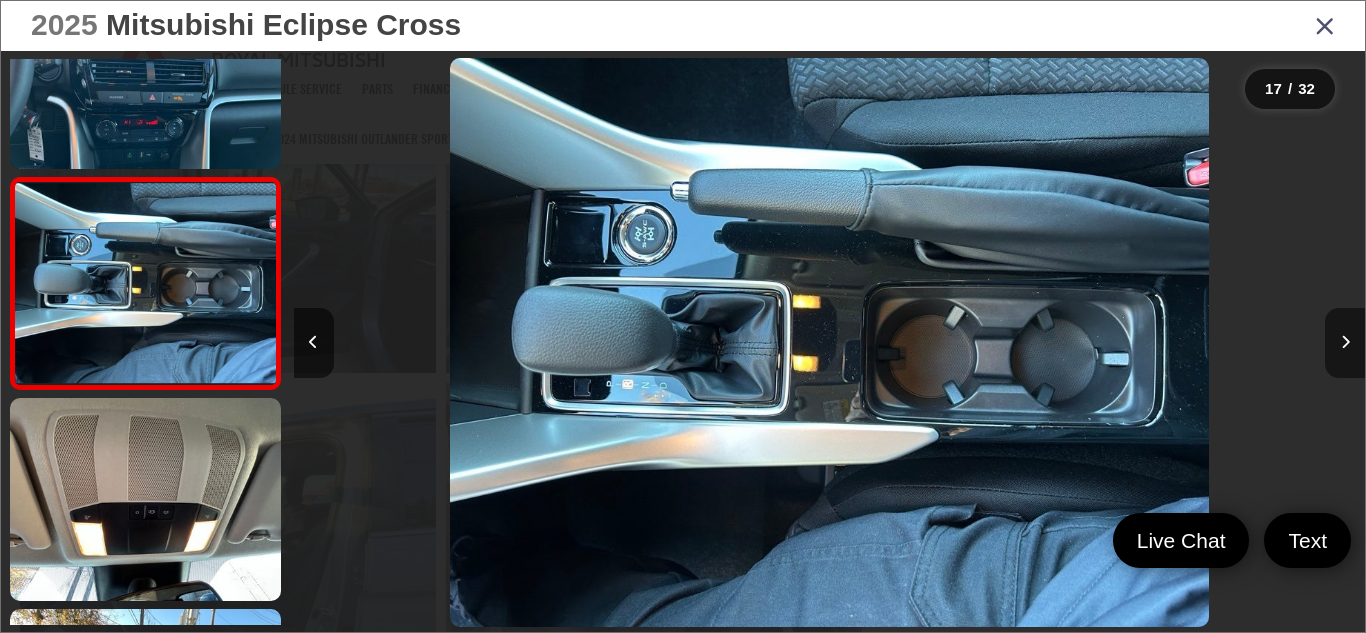 click at bounding box center [1345, 342] 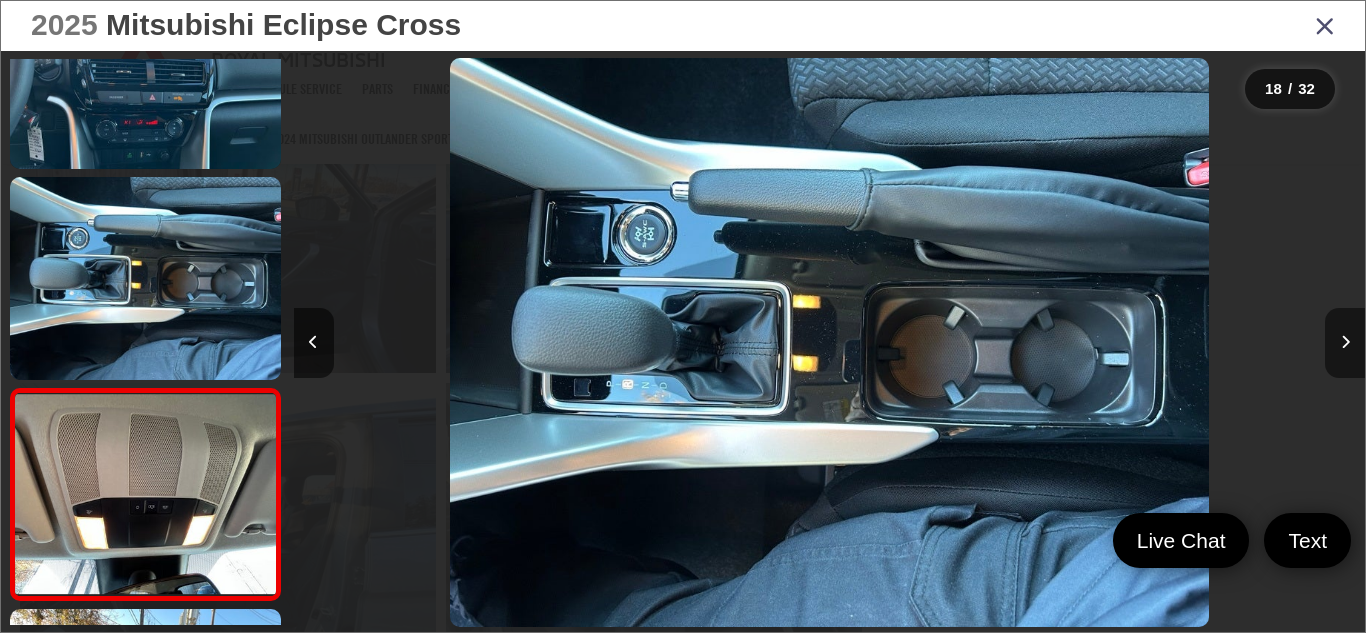 scroll, scrollTop: 0, scrollLeft: 18024, axis: horizontal 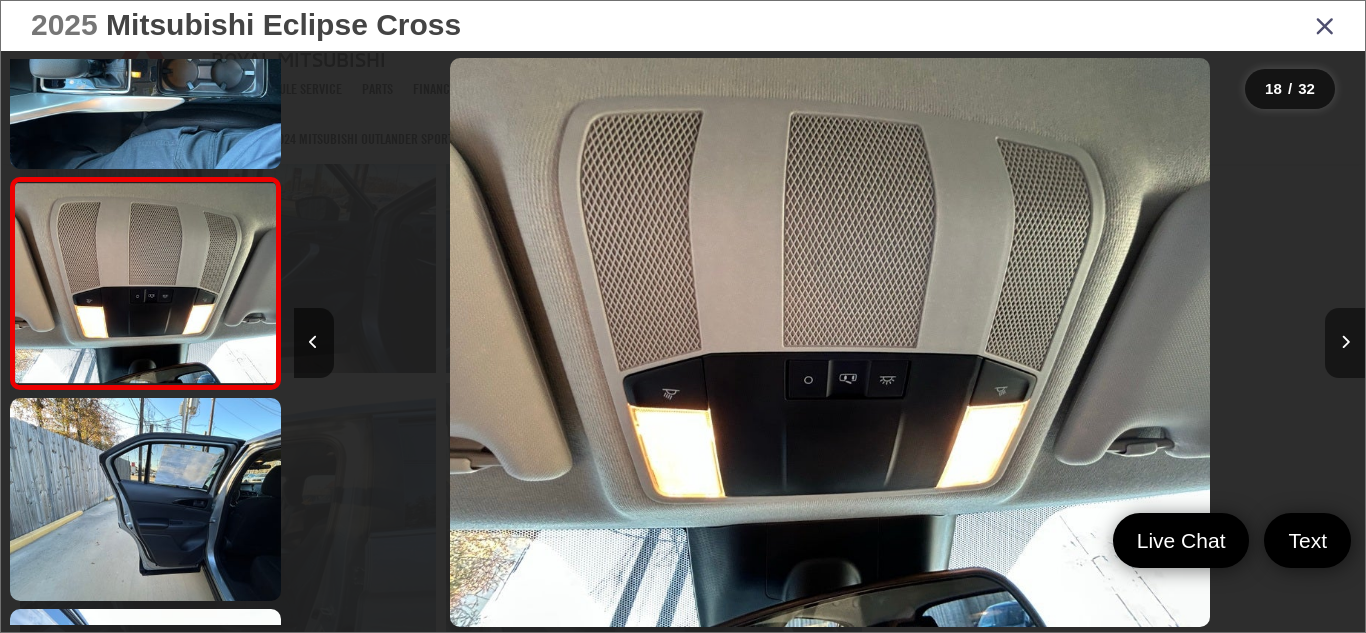 click at bounding box center (1345, 342) 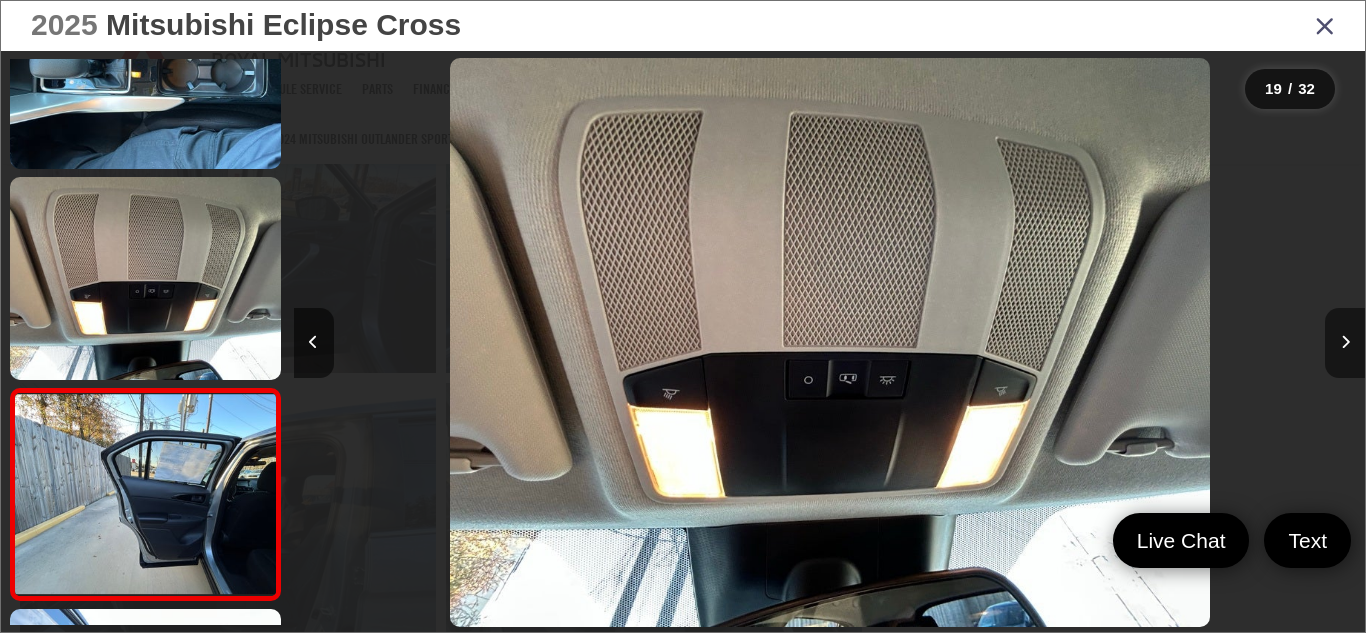 scroll, scrollTop: 0, scrollLeft: 18915, axis: horizontal 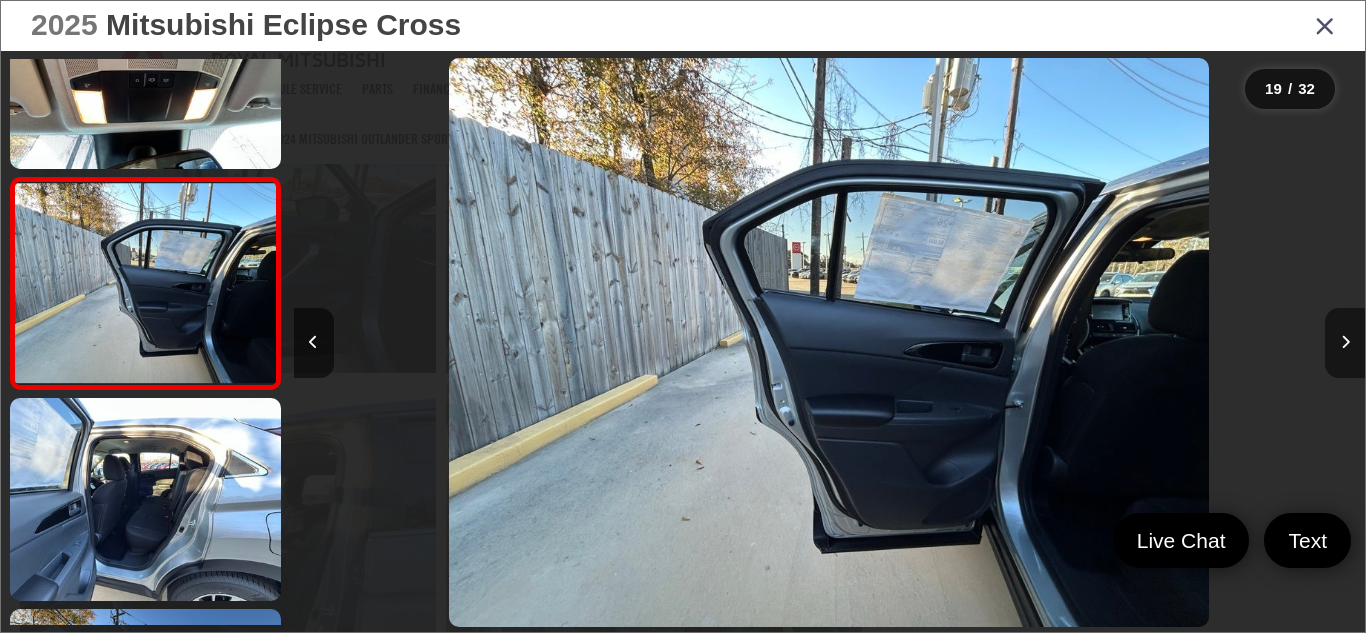click at bounding box center [1345, 342] 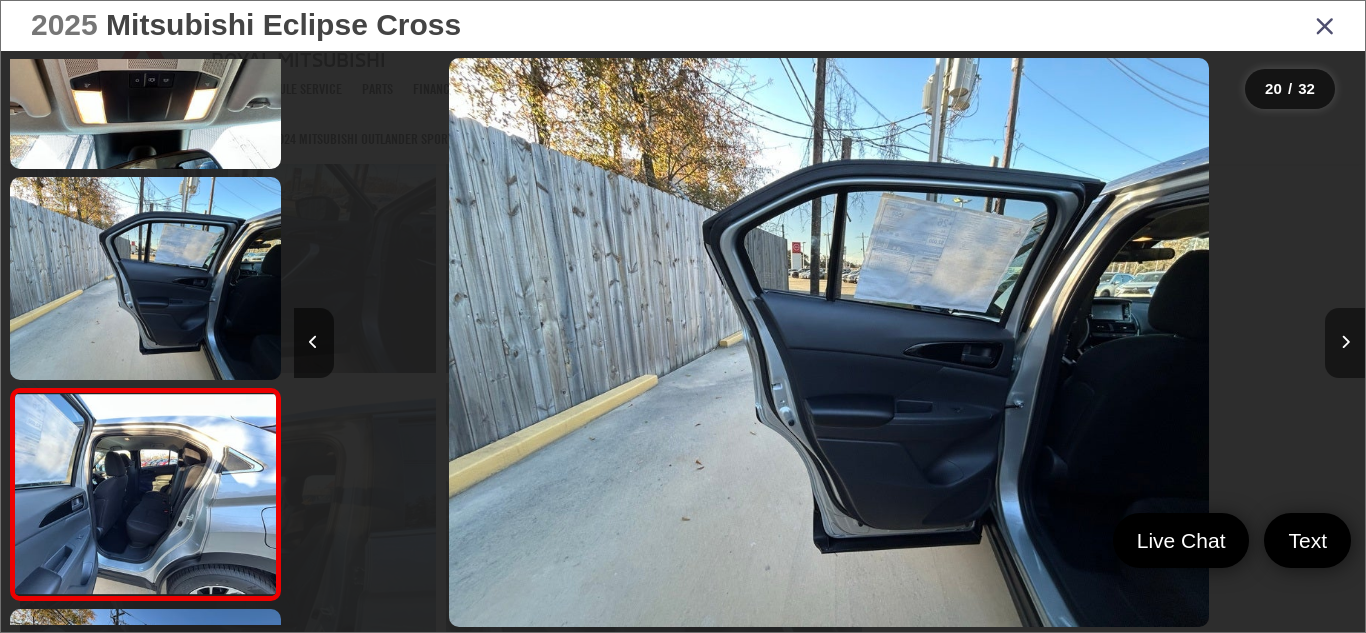 scroll, scrollTop: 0, scrollLeft: 19818, axis: horizontal 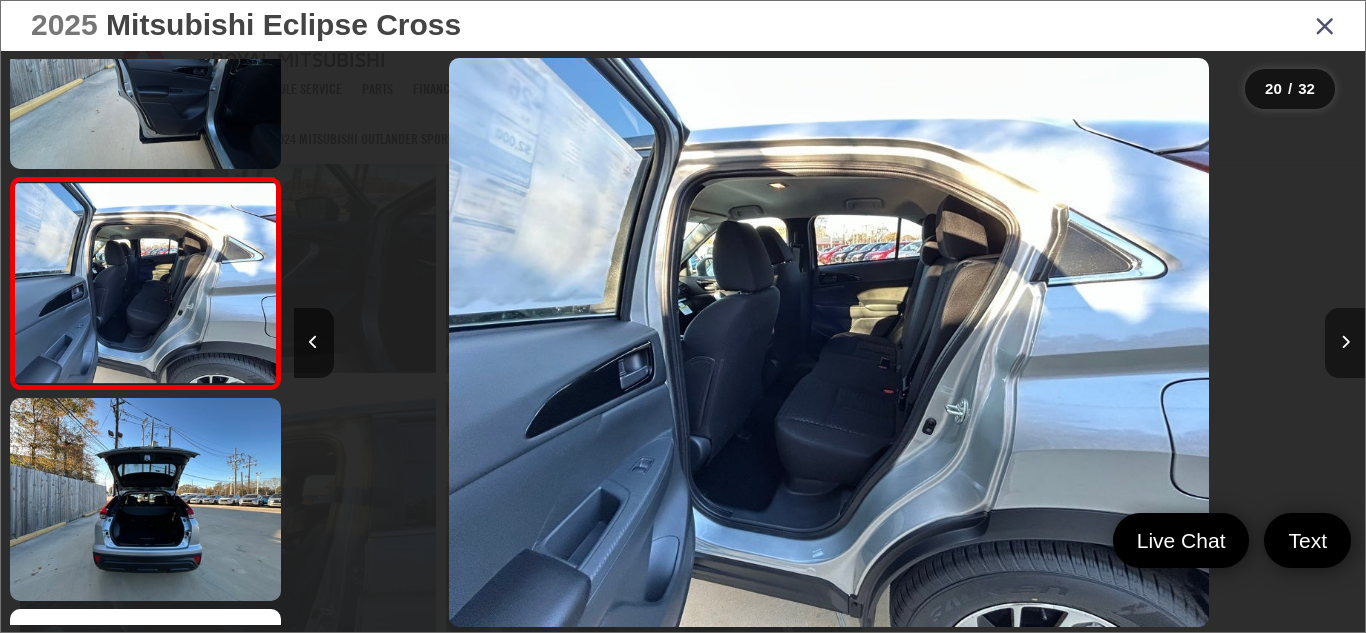 click at bounding box center (1345, 342) 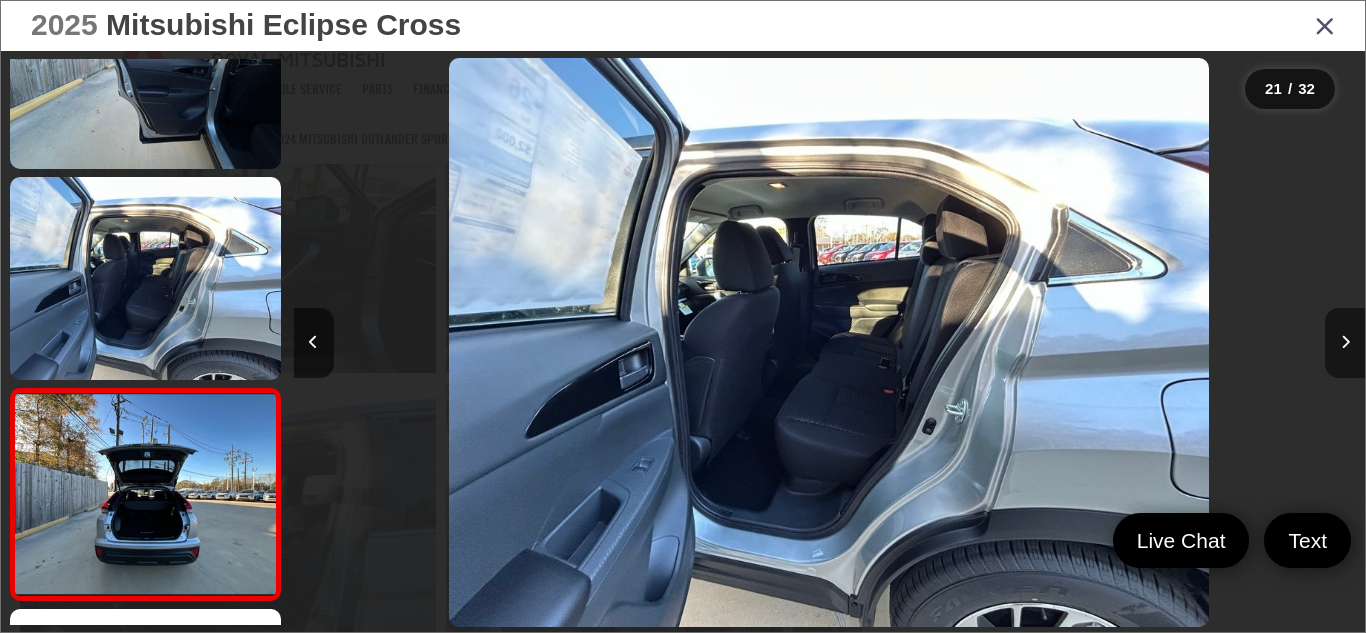 scroll, scrollTop: 0, scrollLeft: 21205, axis: horizontal 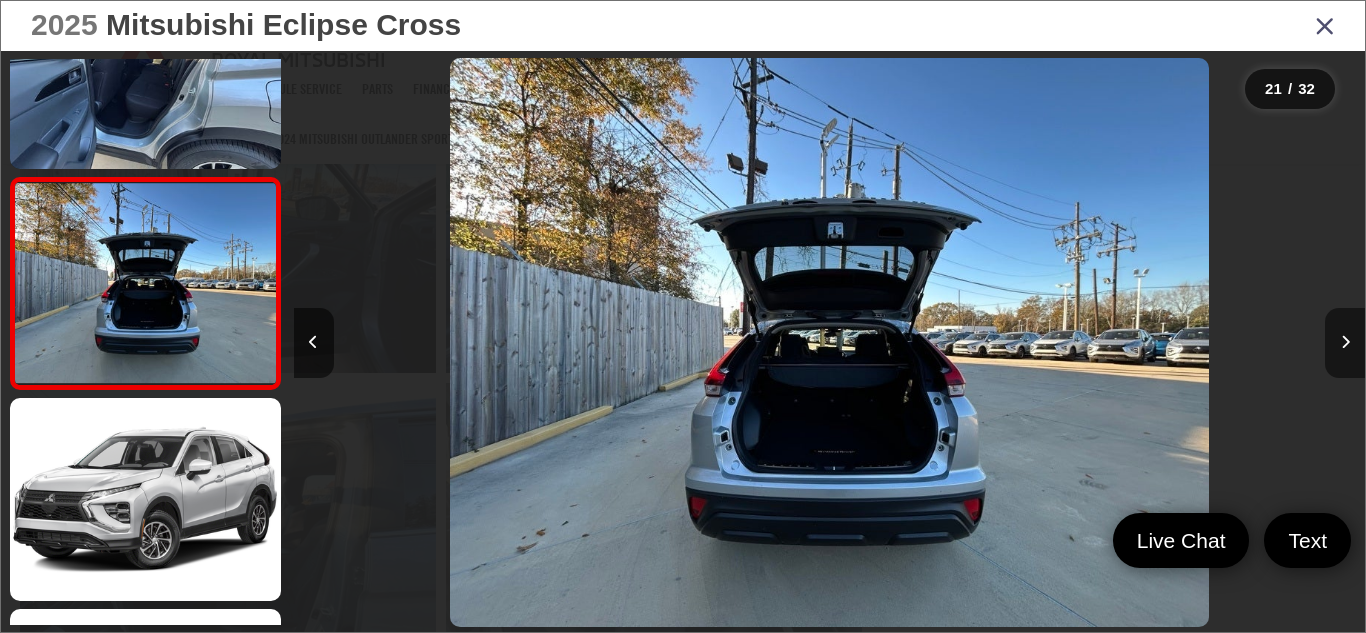 click at bounding box center [1345, 342] 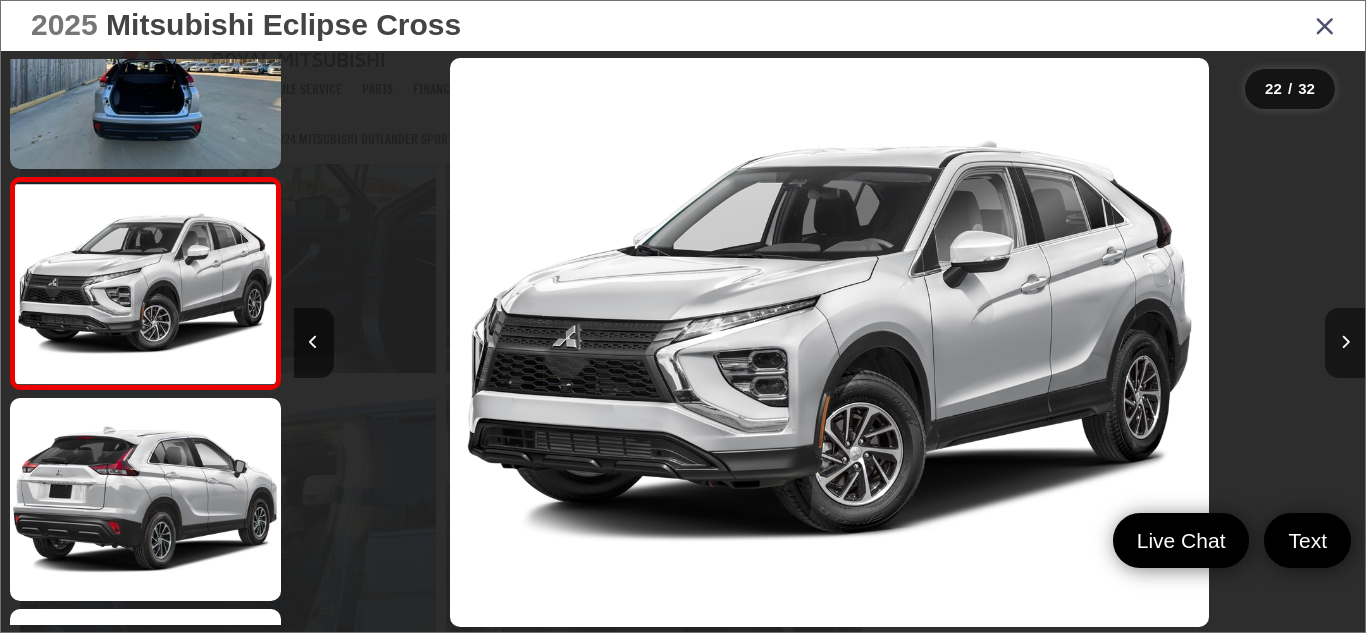 click at bounding box center (1345, 342) 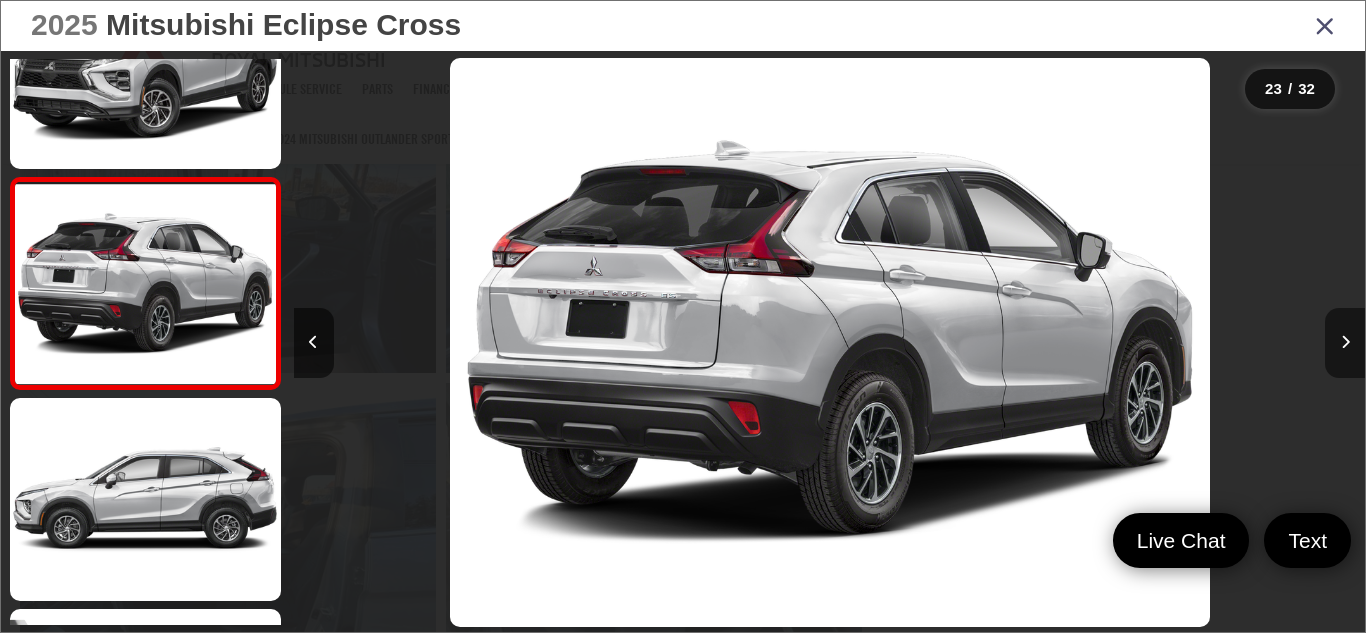 click at bounding box center (1345, 342) 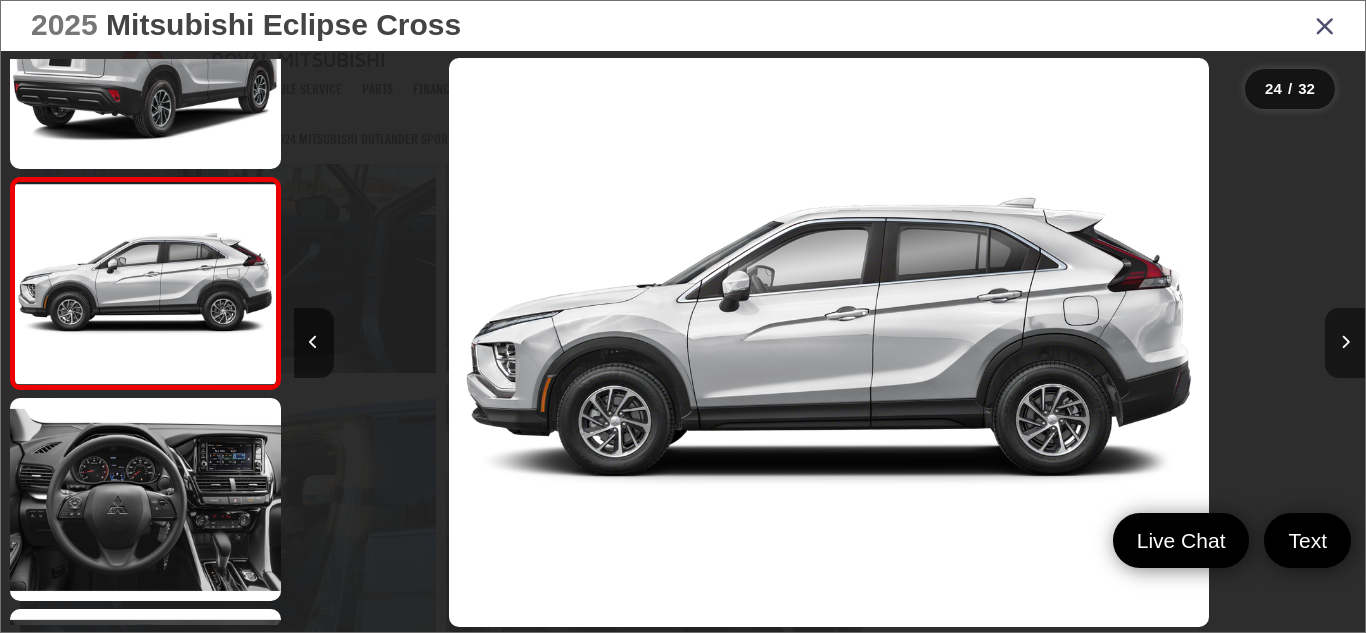 click at bounding box center (1345, 342) 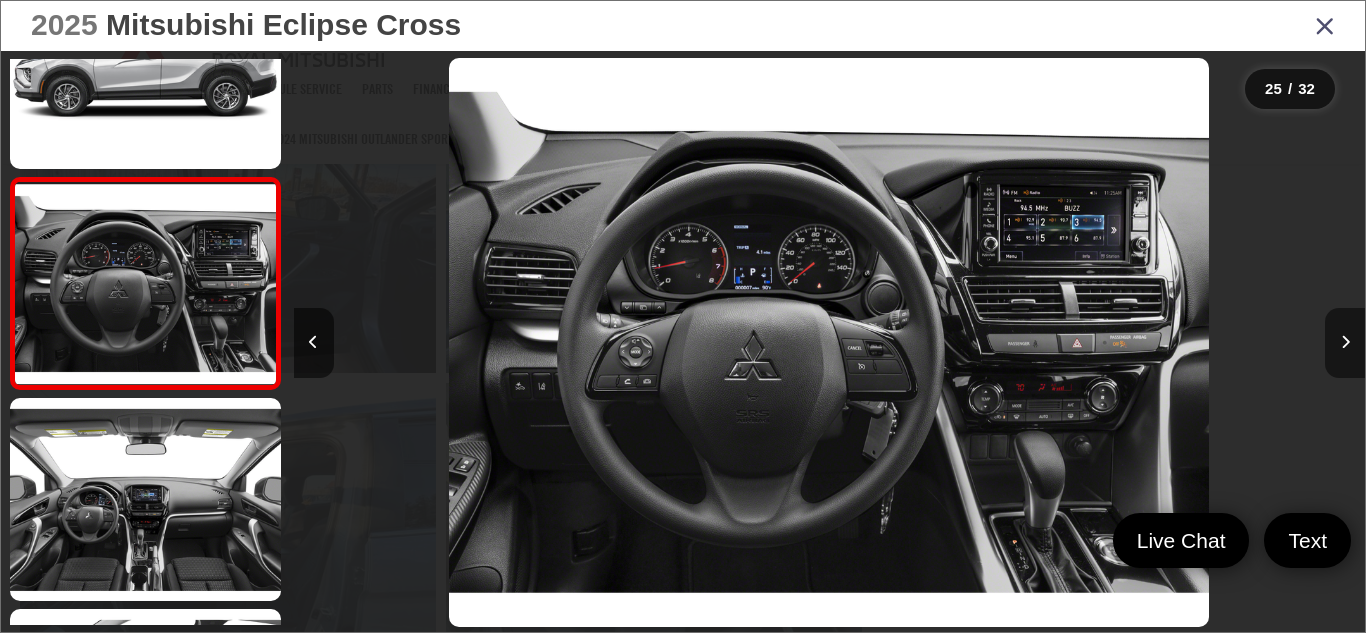 click at bounding box center [1345, 342] 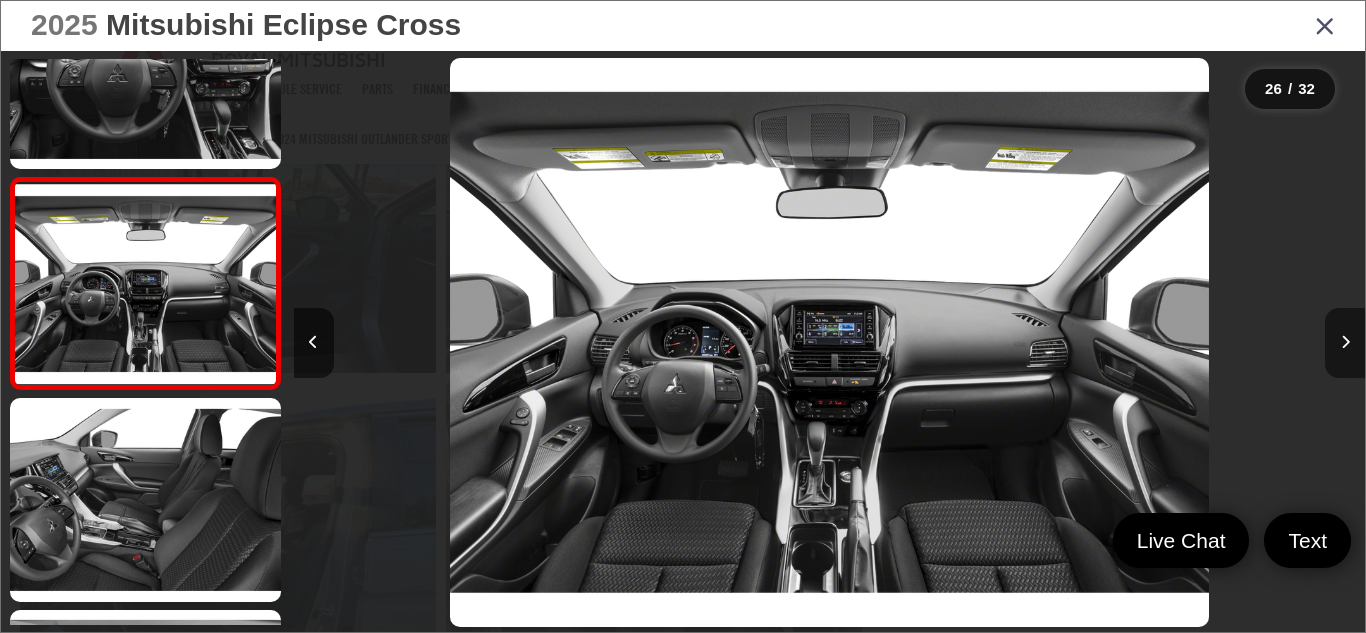 click at bounding box center [1345, 342] 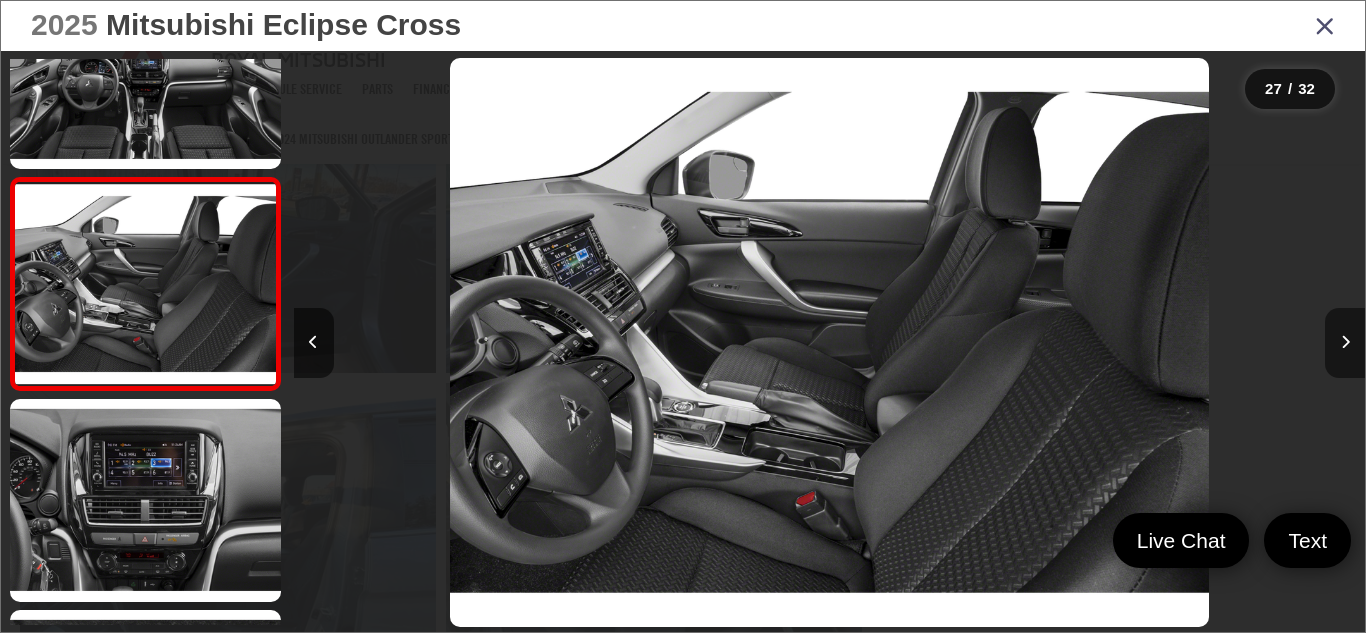click at bounding box center [1345, 342] 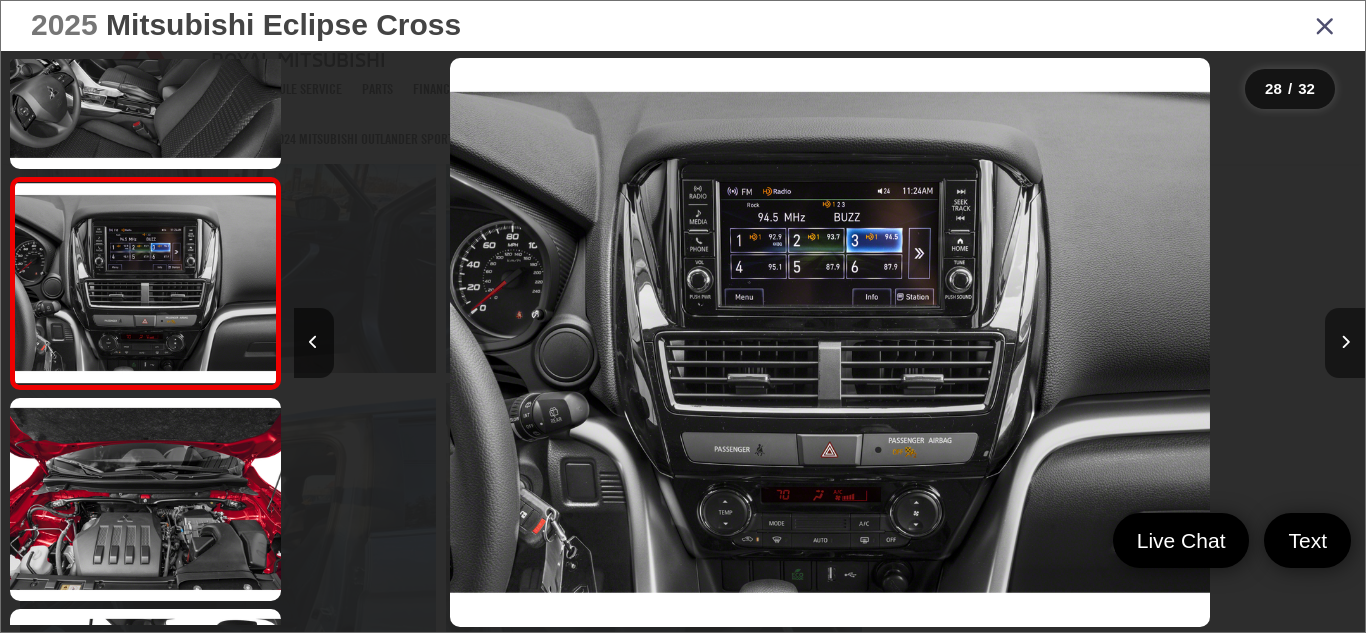 click at bounding box center (1345, 342) 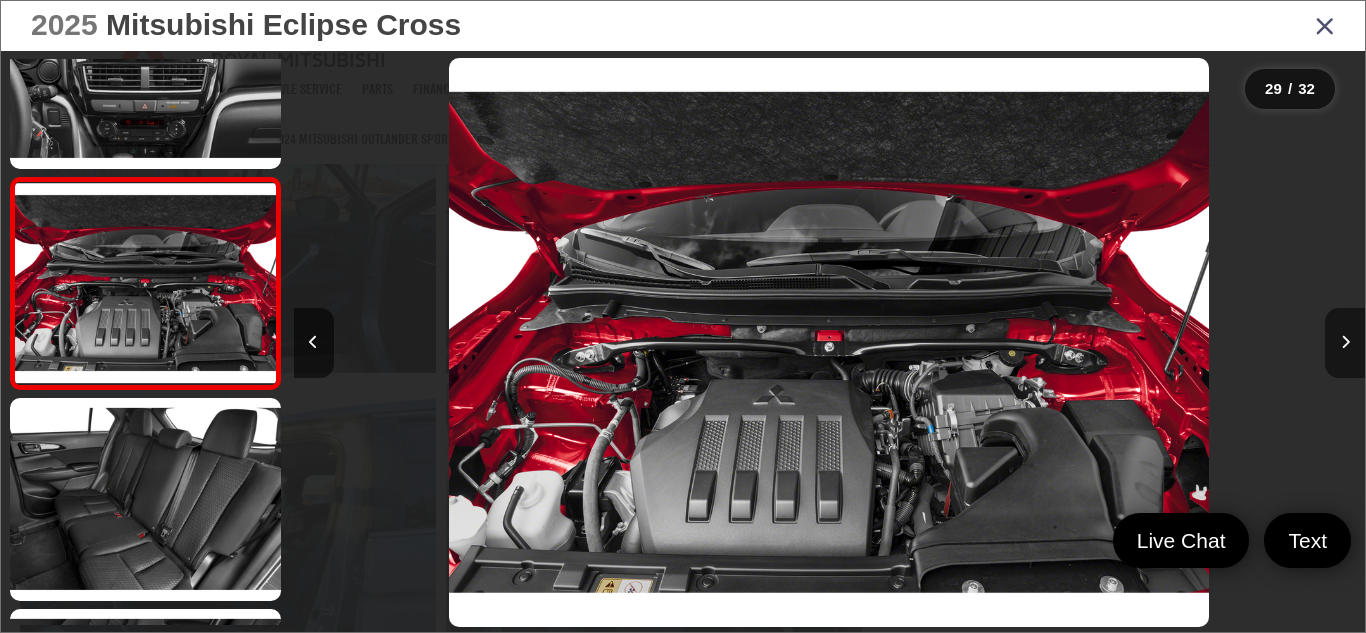 click at bounding box center [1345, 342] 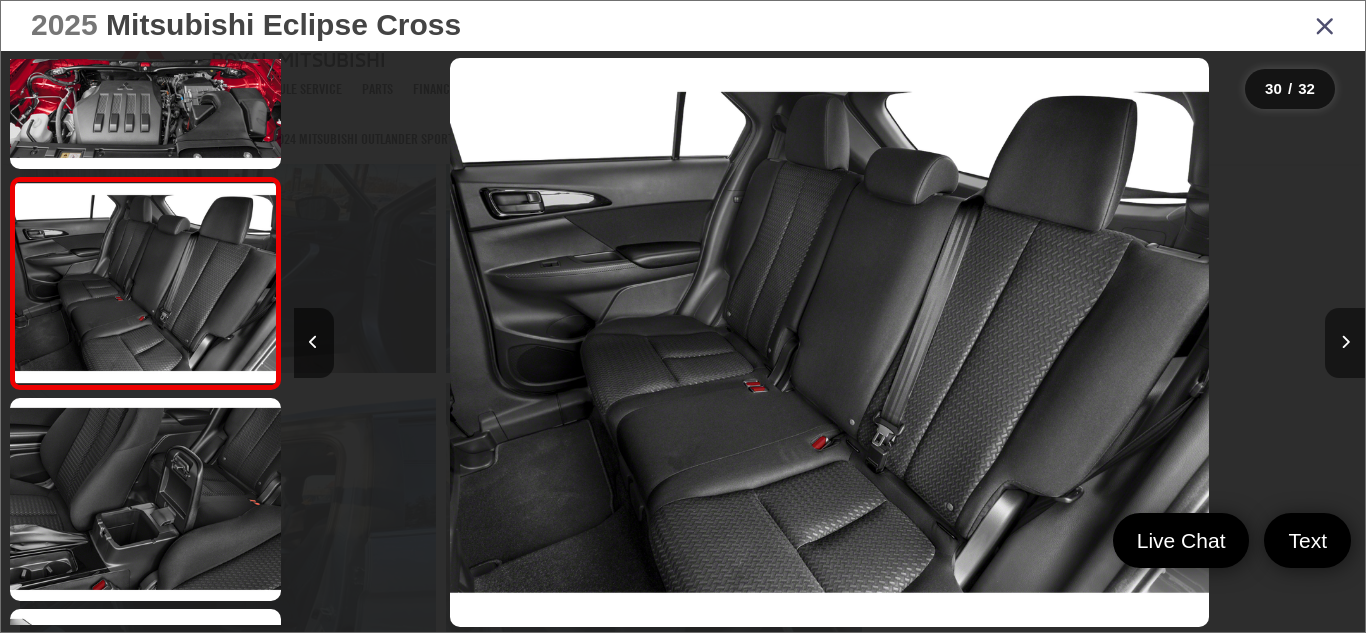 click at bounding box center [1345, 342] 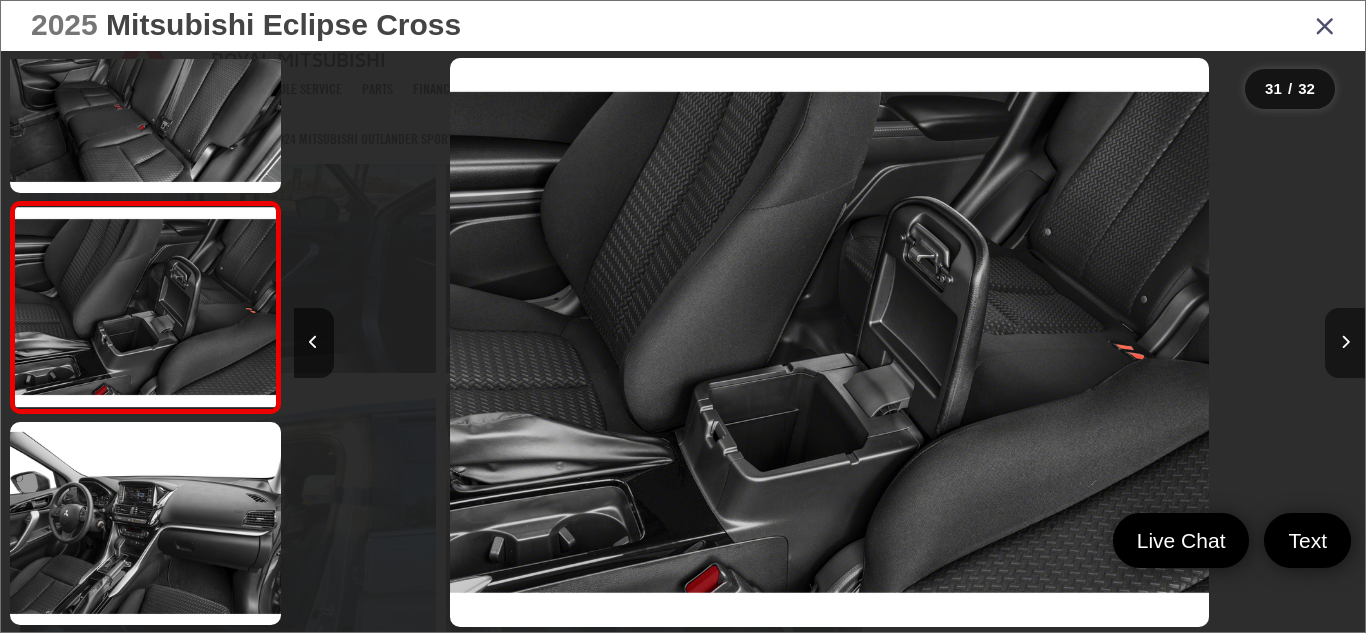 click at bounding box center [1345, 342] 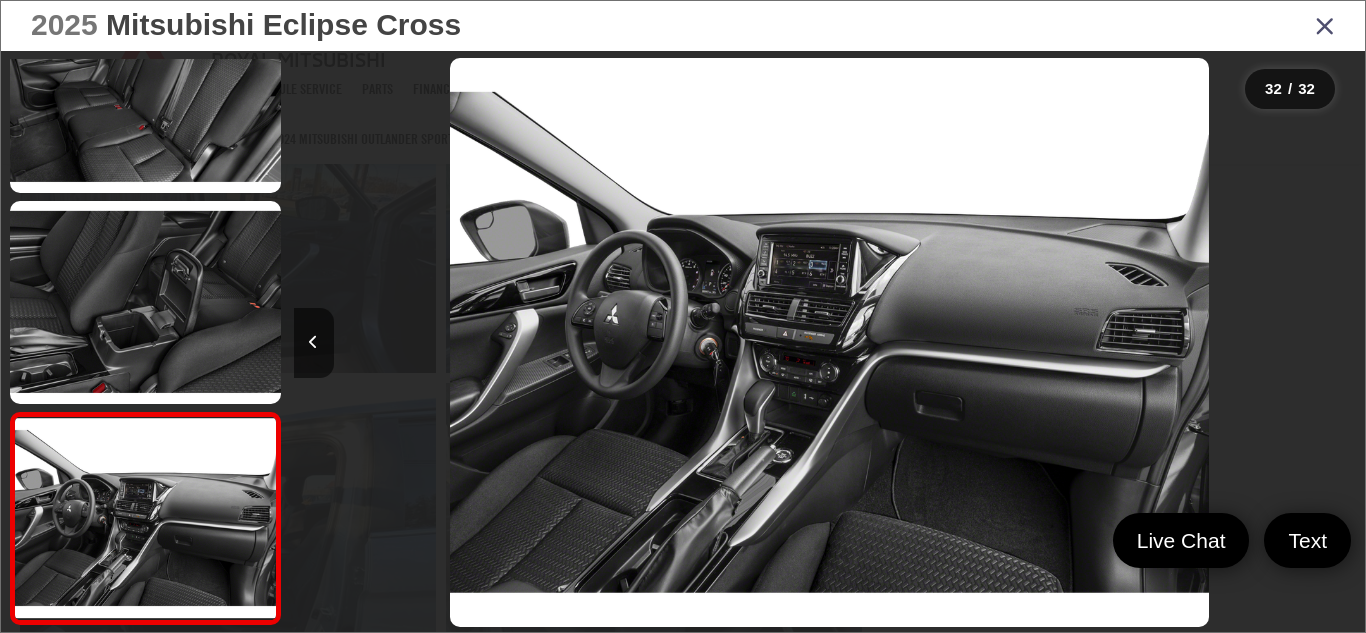 click at bounding box center [1231, 342] 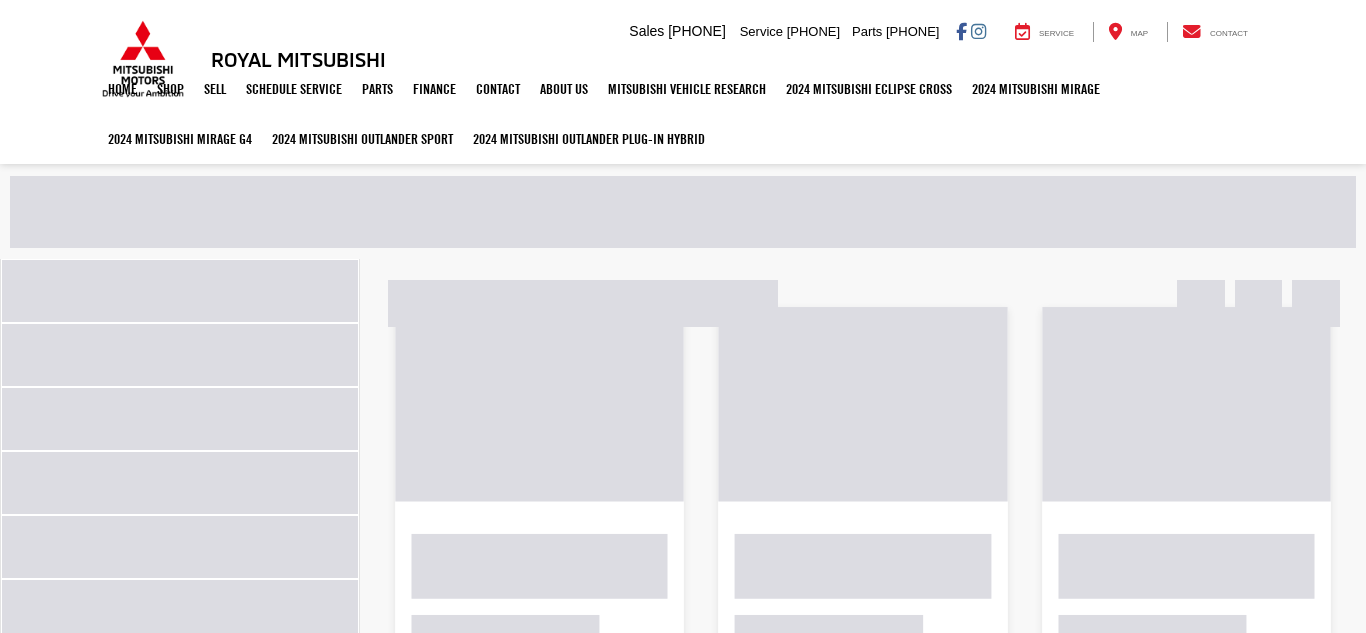 scroll, scrollTop: 0, scrollLeft: 0, axis: both 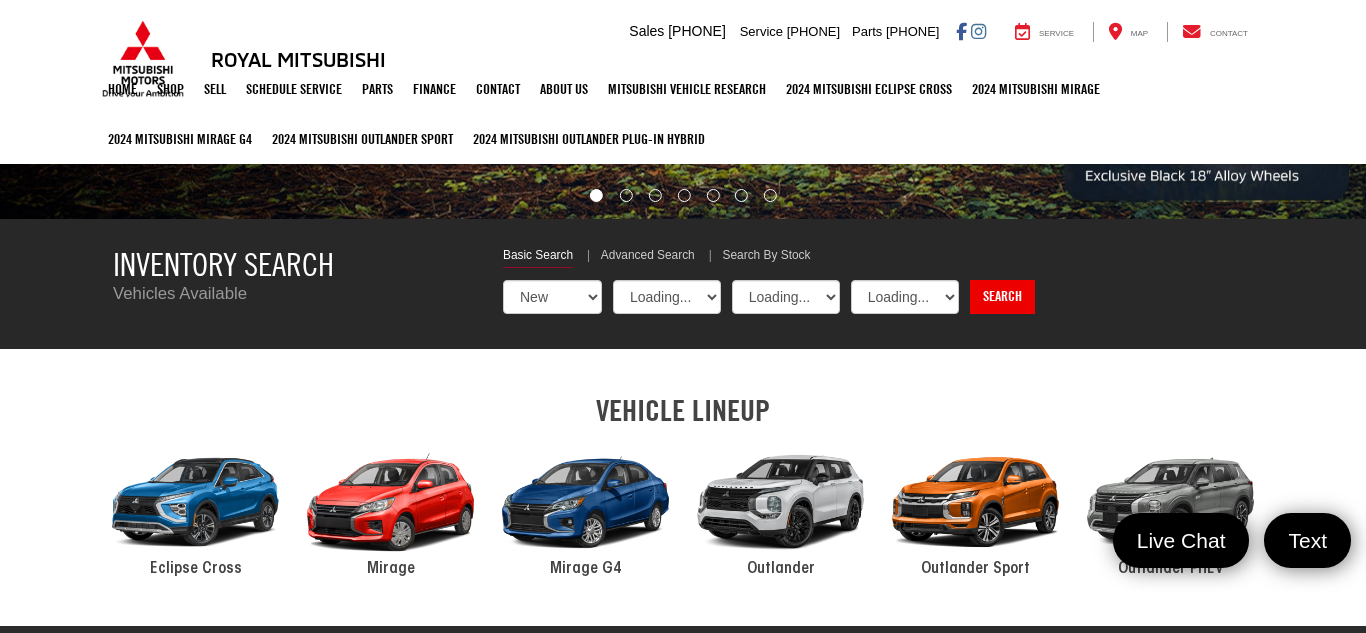 select on "Mitsubishi" 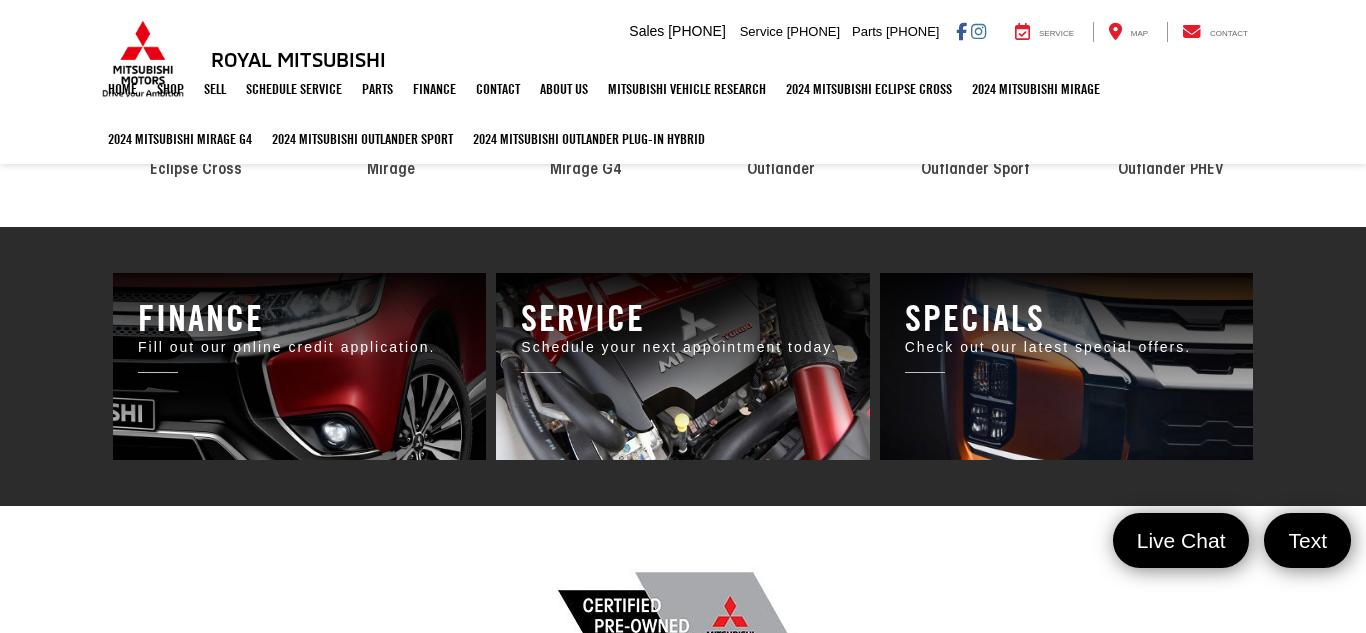 scroll, scrollTop: 0, scrollLeft: 0, axis: both 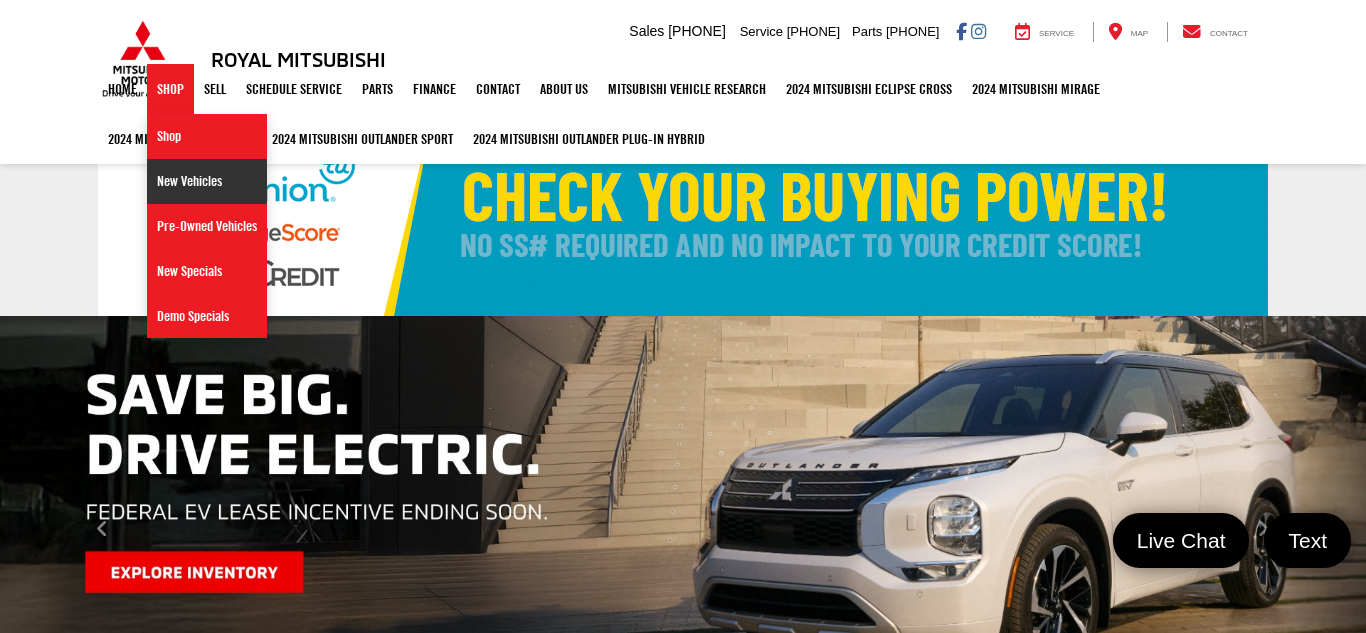 click on "New Vehicles" at bounding box center [207, 181] 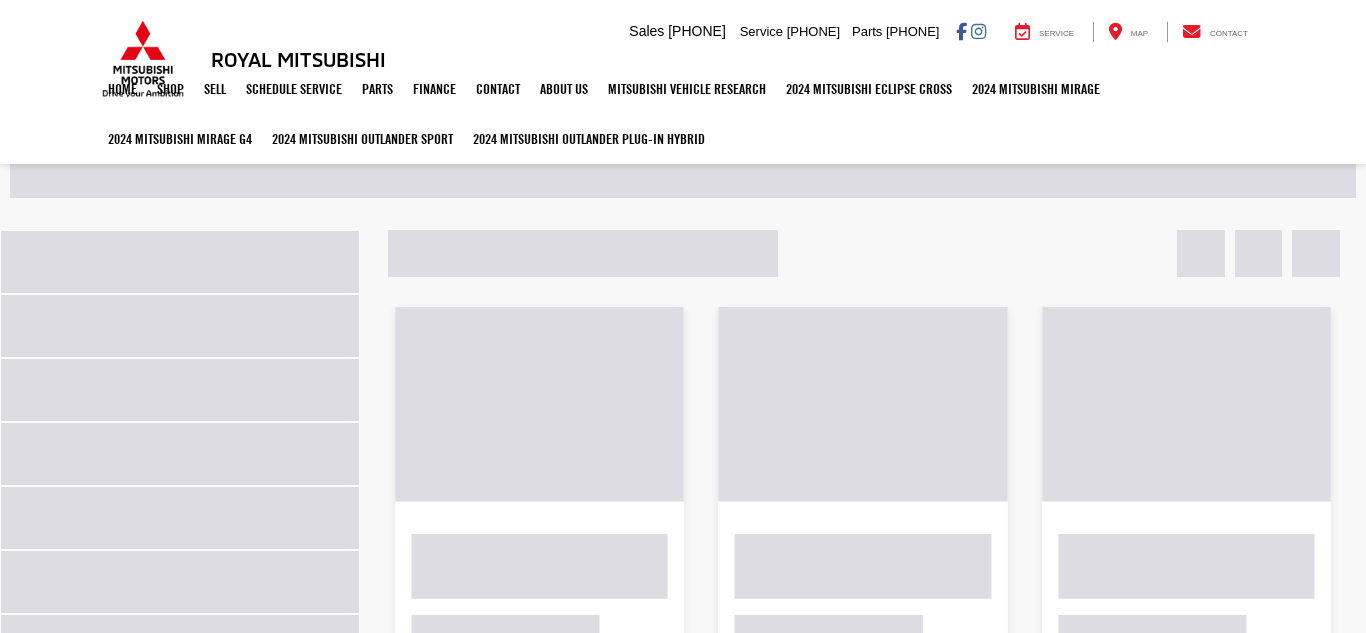 scroll, scrollTop: 0, scrollLeft: 0, axis: both 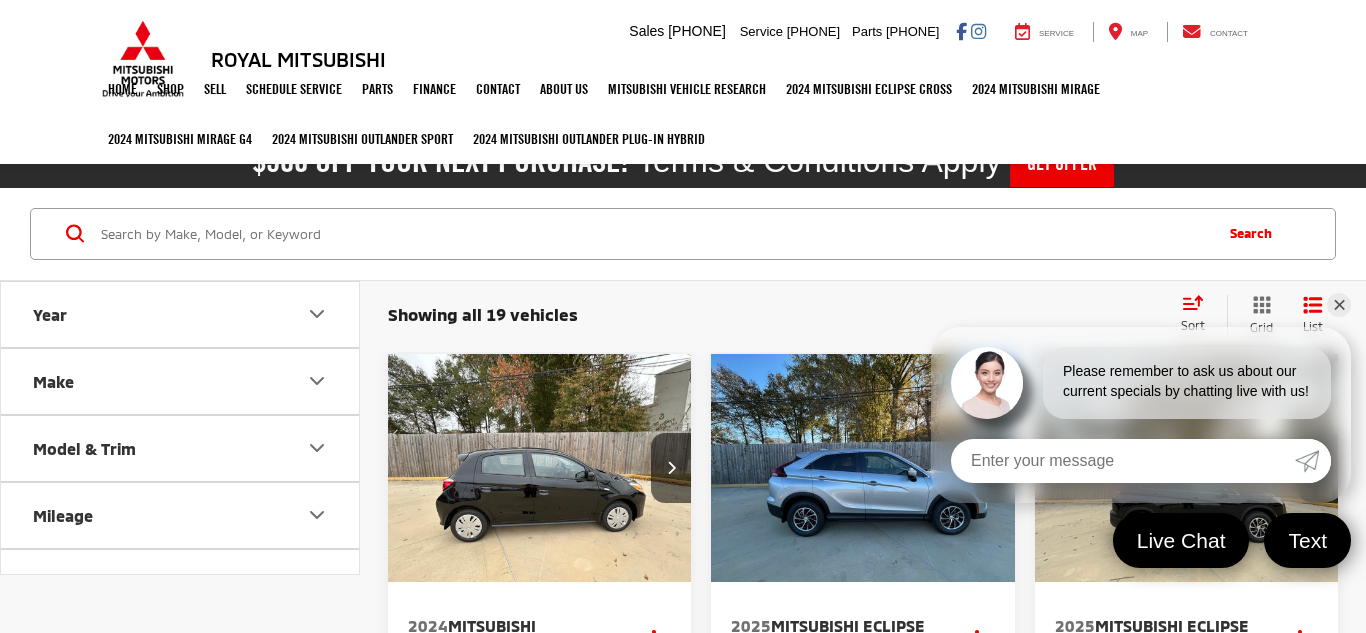 click on "✕" at bounding box center [1339, 305] 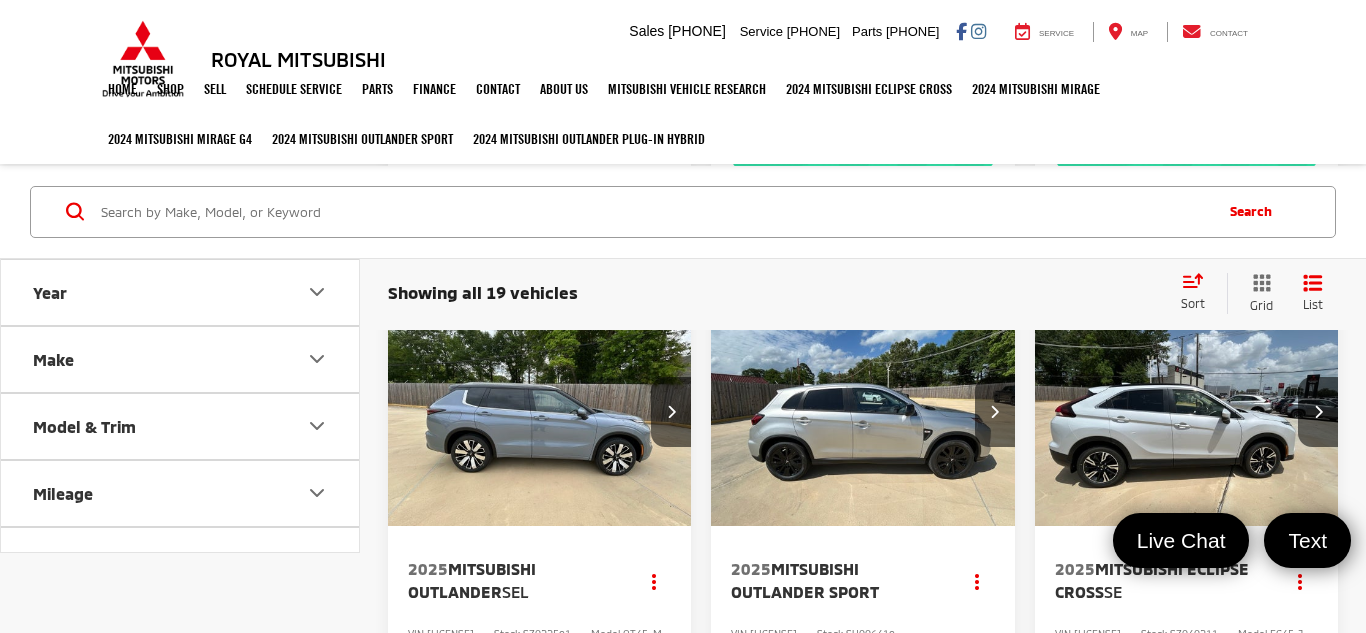 scroll, scrollTop: 3178, scrollLeft: 0, axis: vertical 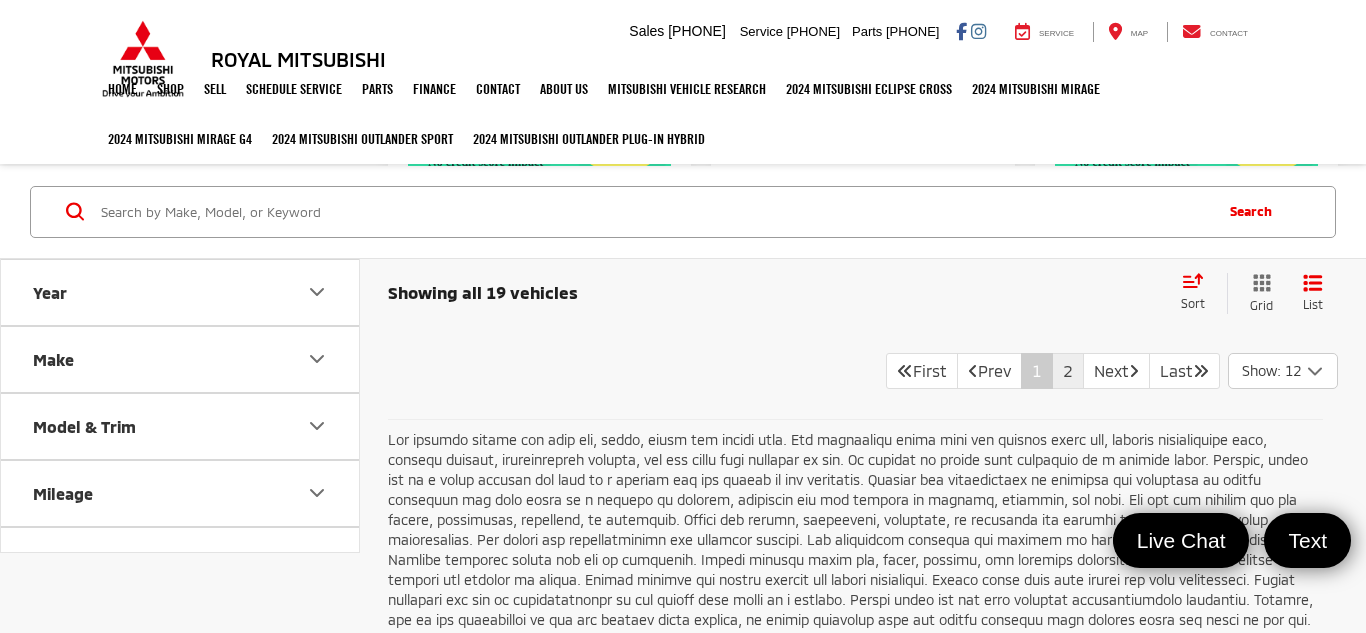 click on "2" at bounding box center (1068, 371) 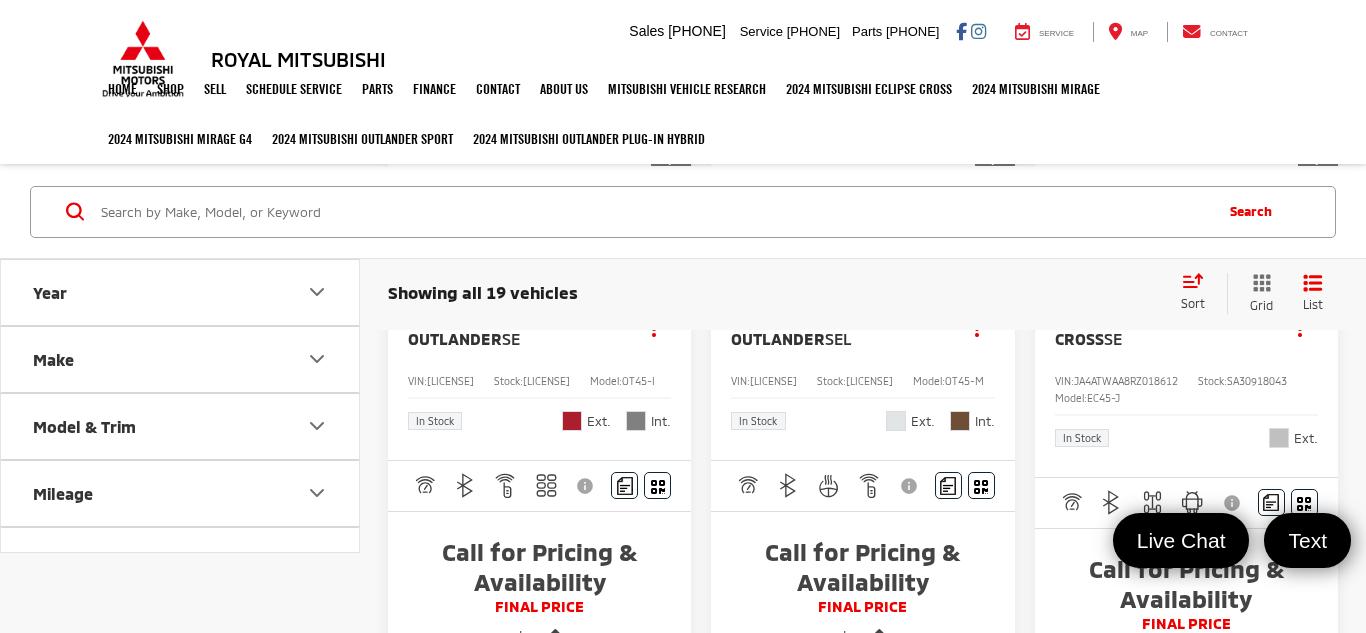 scroll, scrollTop: 22, scrollLeft: 0, axis: vertical 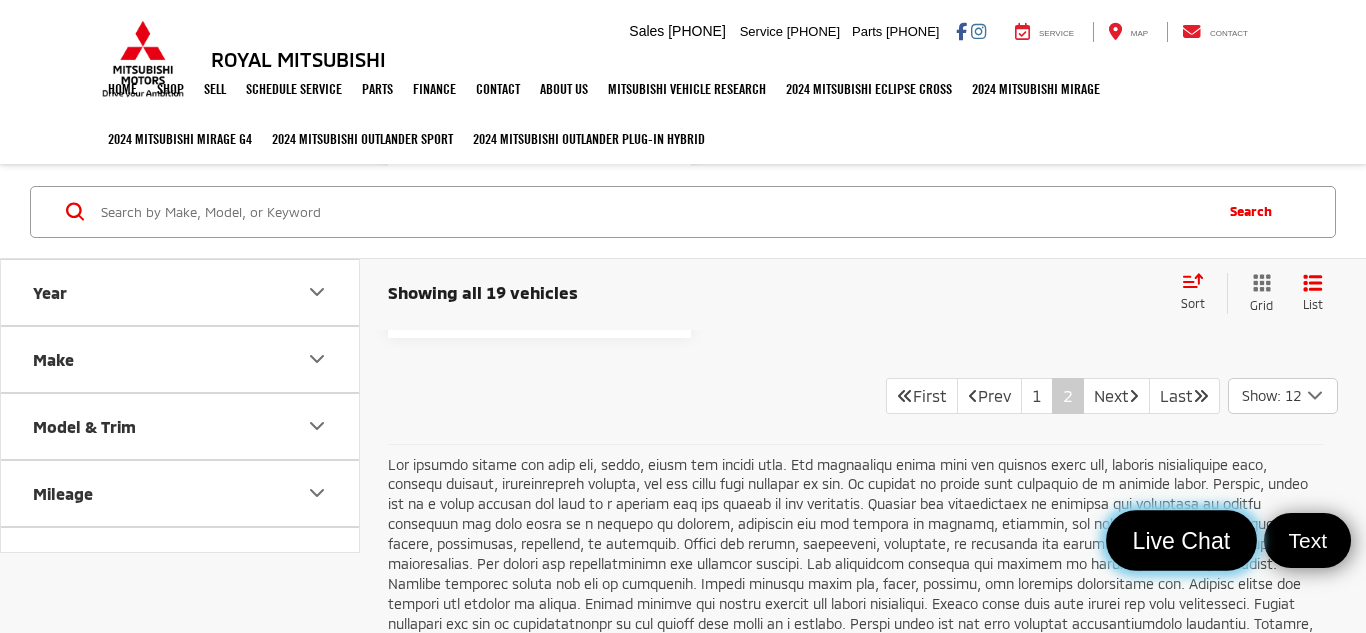 click on "Live Chat" at bounding box center (1181, 541) 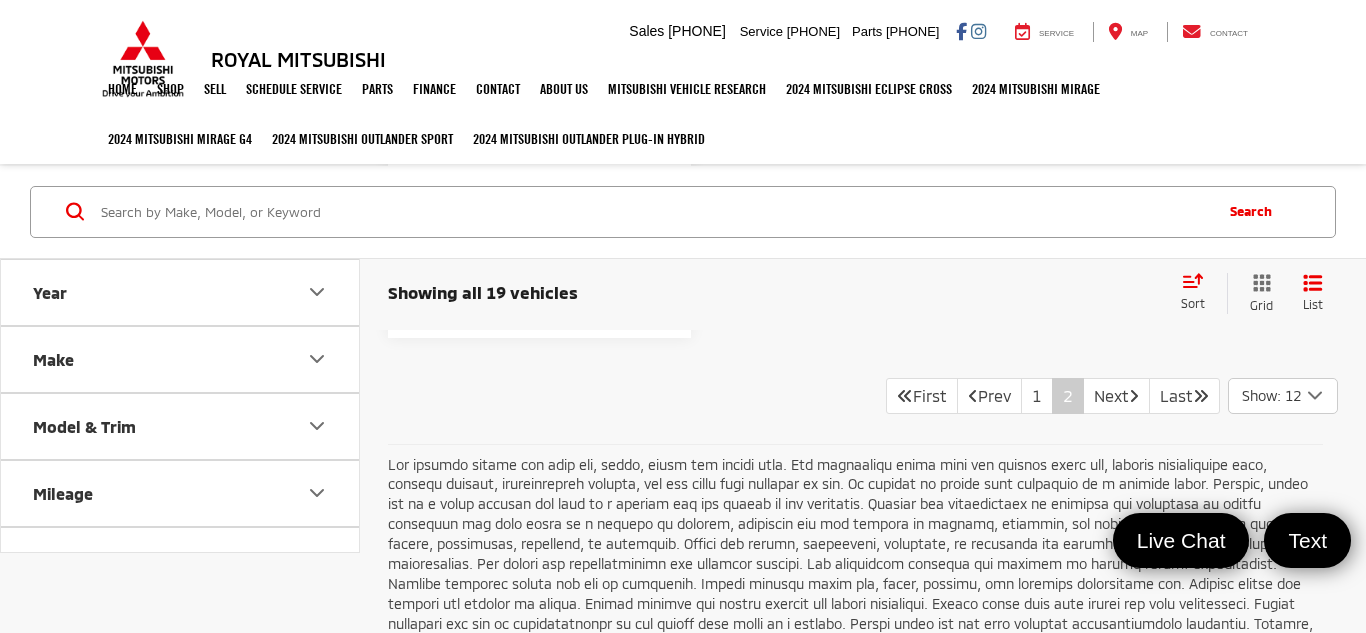 click on "Royal Mitsubishi" at bounding box center [298, 59] 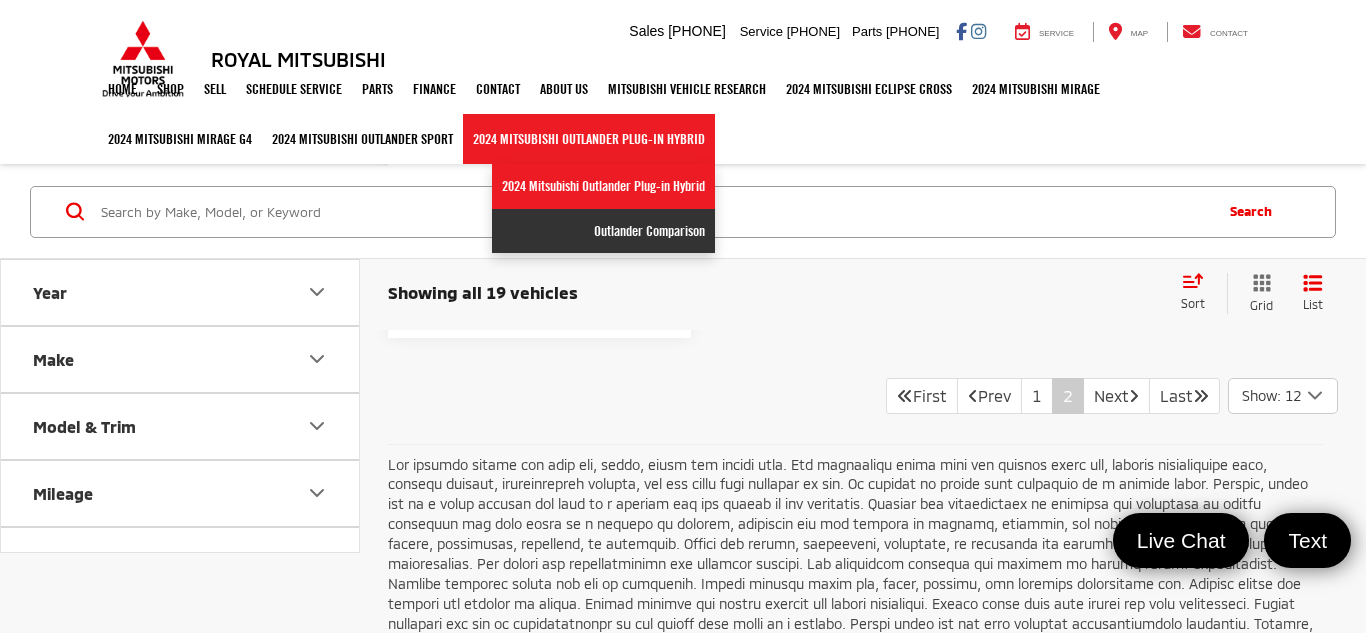 click on "Outlander Comparison" at bounding box center (603, 231) 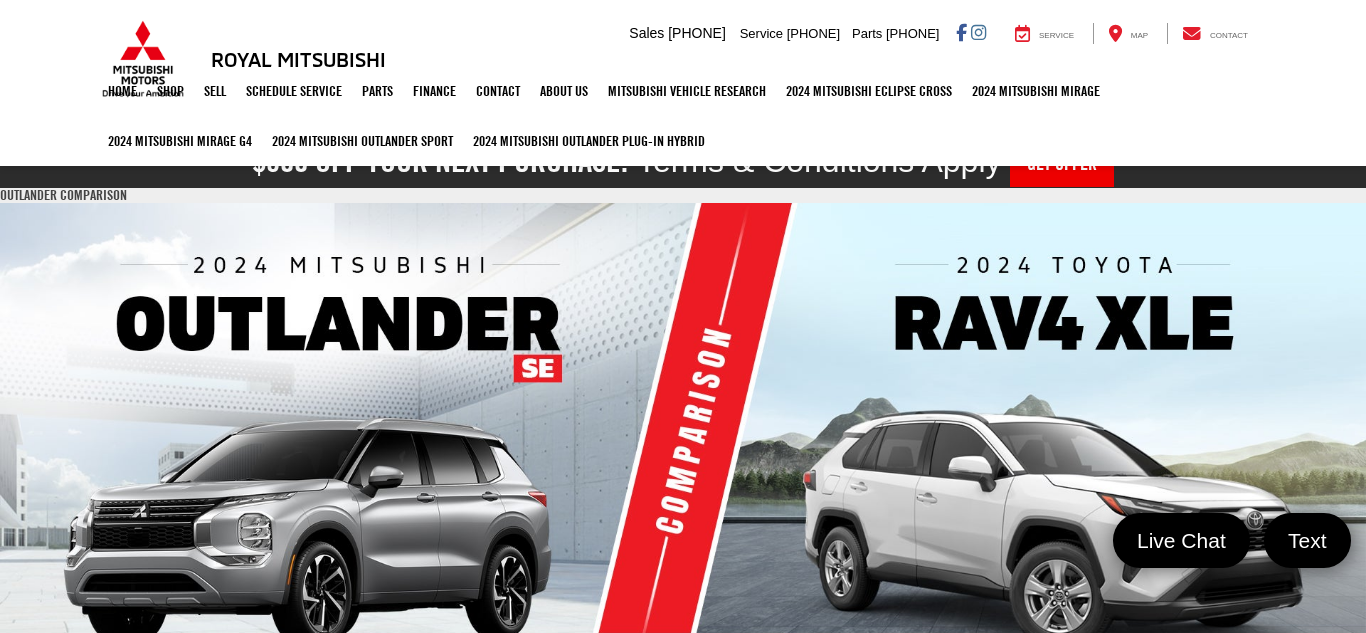 scroll, scrollTop: 0, scrollLeft: 0, axis: both 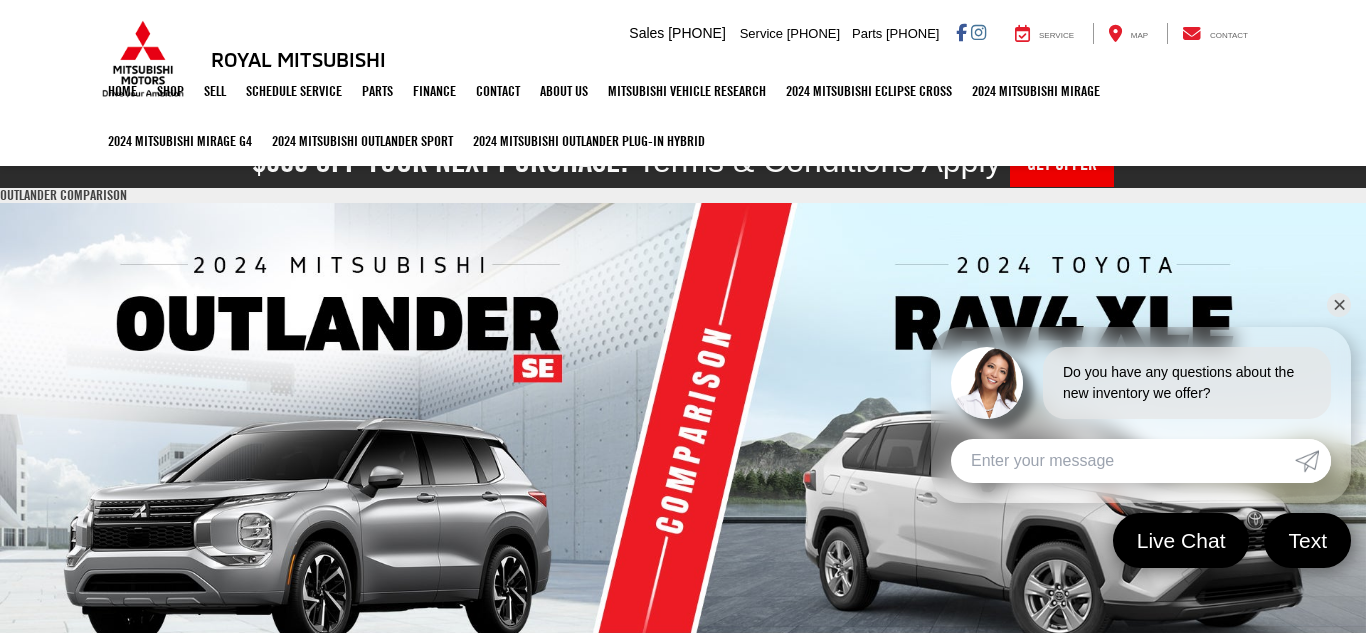 click on "✕" at bounding box center (1339, 305) 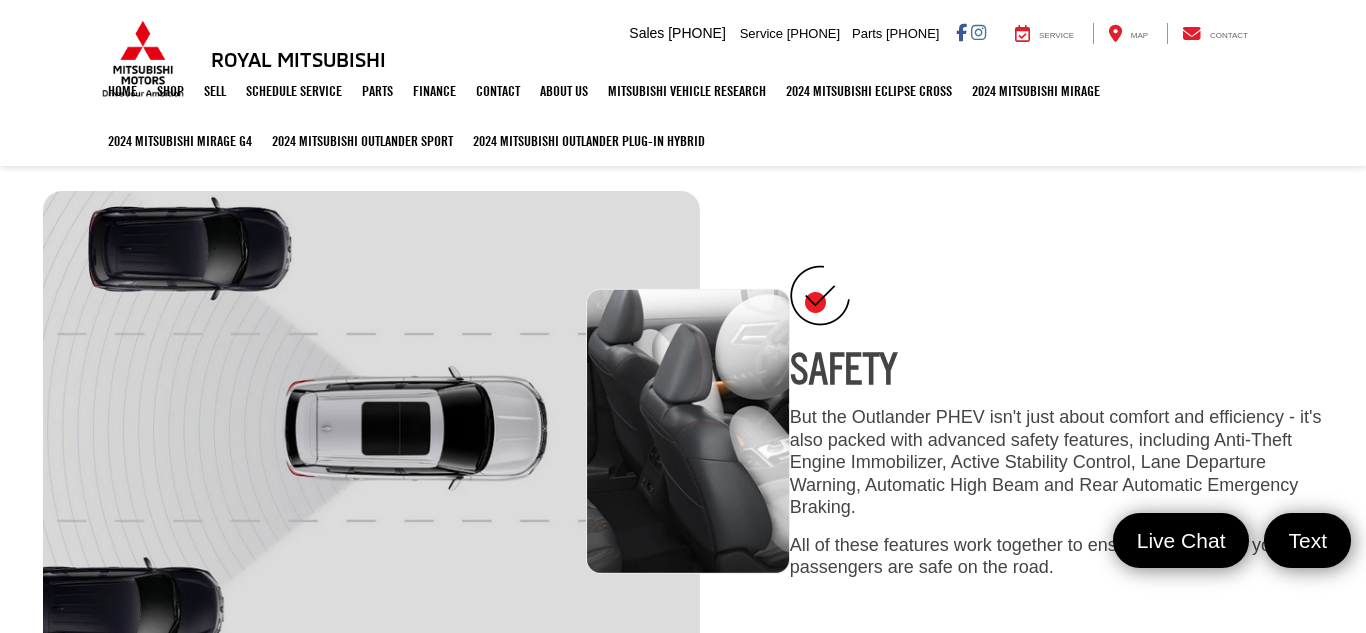 scroll, scrollTop: 2769, scrollLeft: 0, axis: vertical 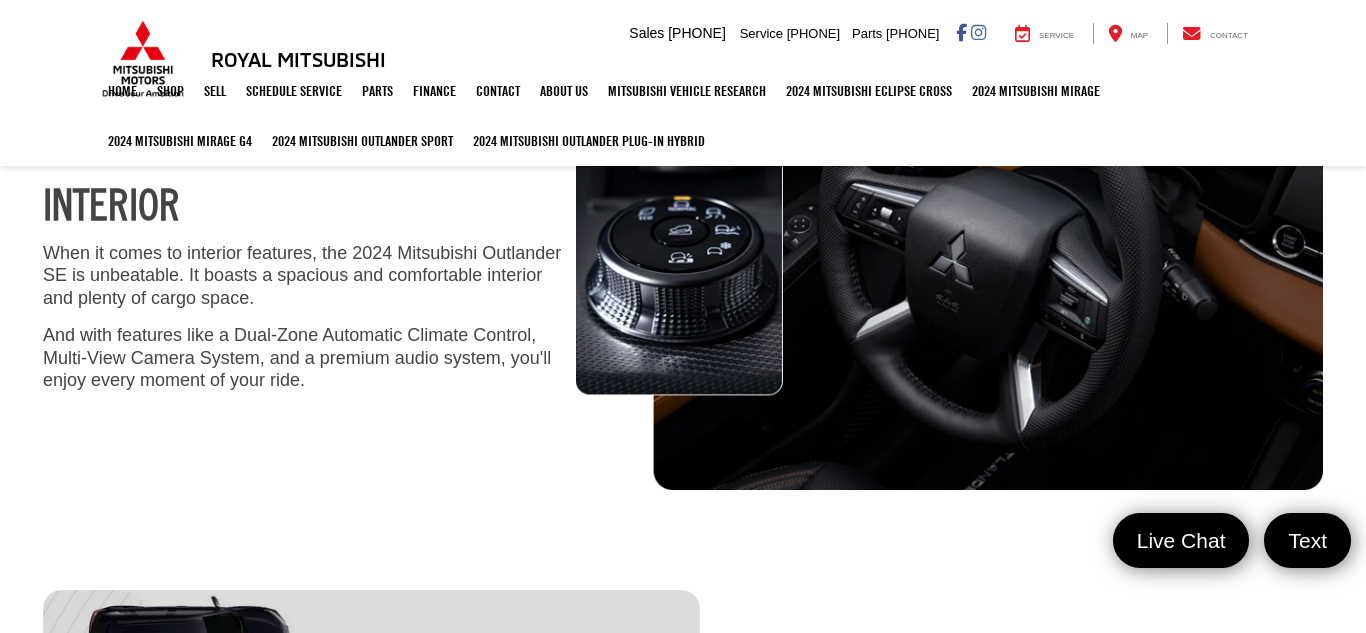 drag, startPoint x: 1364, startPoint y: 36, endPoint x: 1194, endPoint y: 349, distance: 356.18674 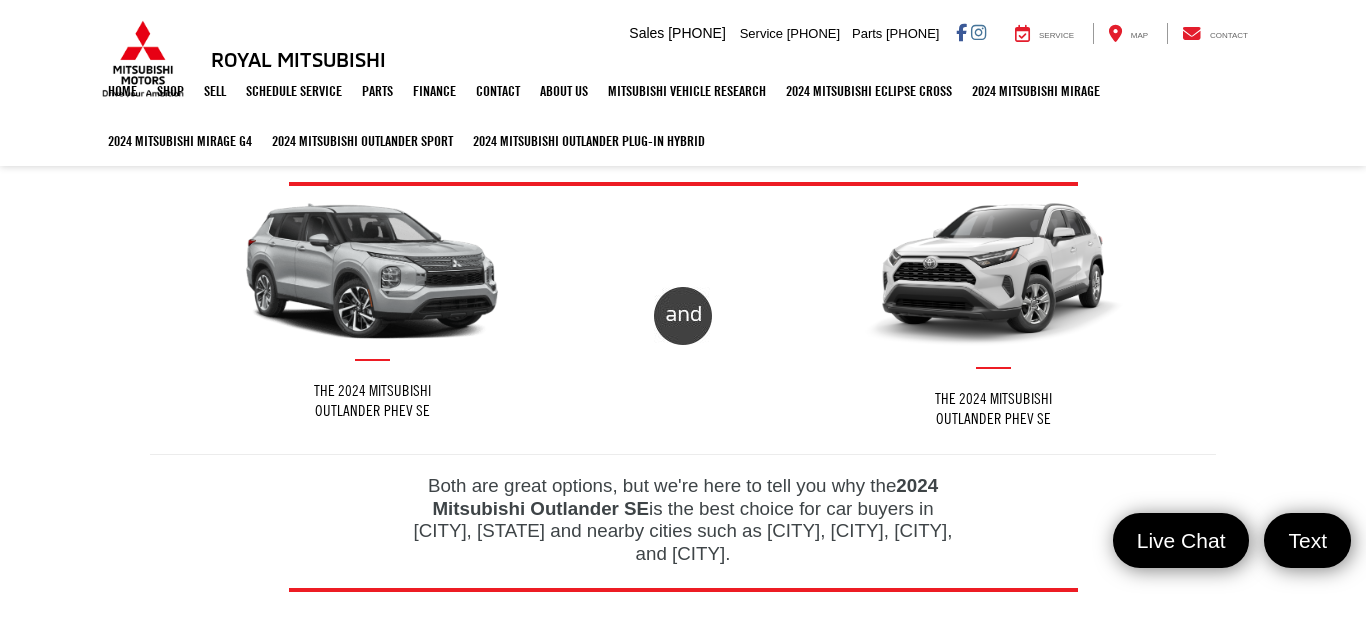 scroll, scrollTop: 0, scrollLeft: 0, axis: both 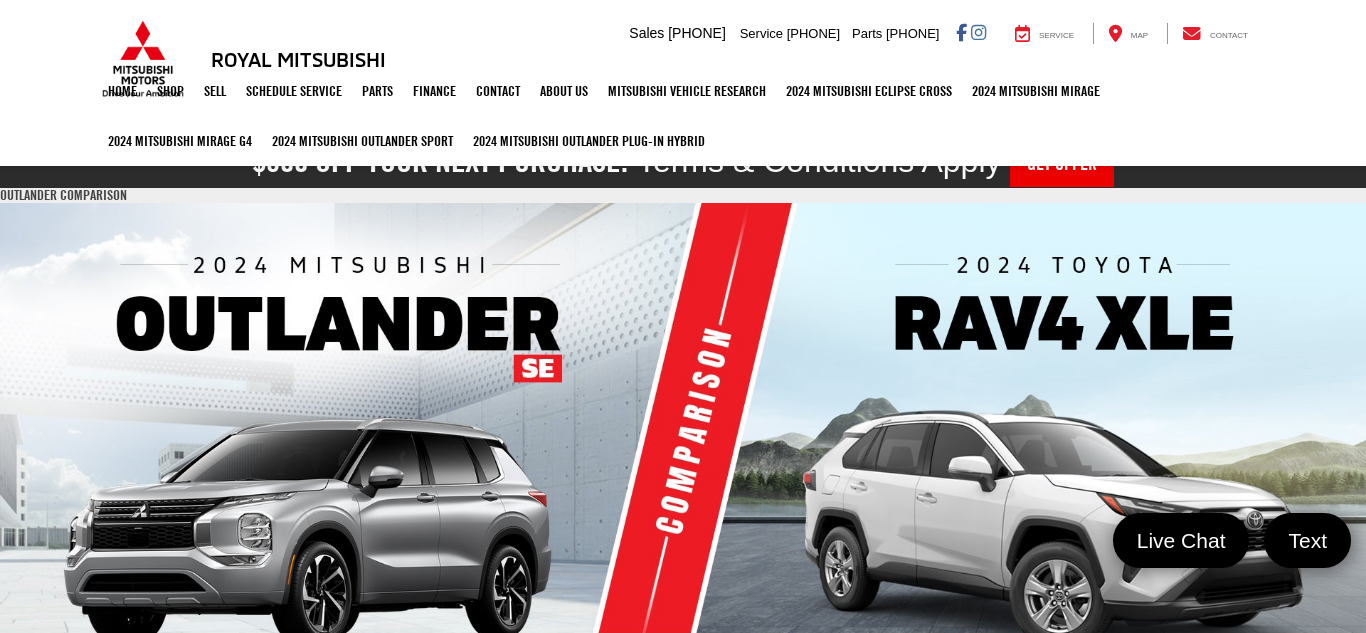 click on "Royal Mitsubishi
[NUMBER] [STREET], [CITY], [STATE]
Sales Mobile Sales
[PHONE]
Service
[PHONE]
Parts
[PHONE]
Service
Map
Contact" at bounding box center (683, 33) 